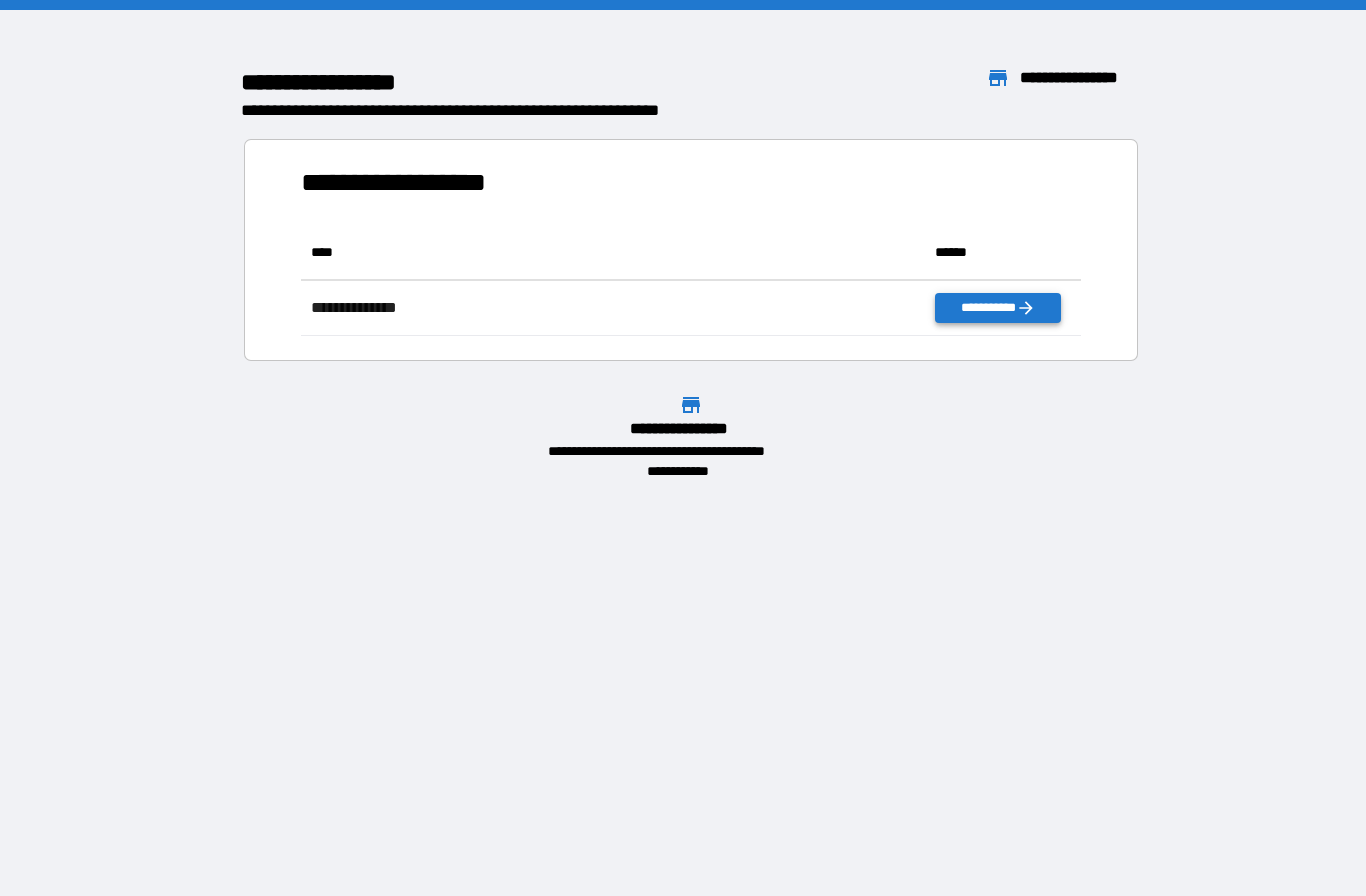 scroll, scrollTop: 0, scrollLeft: 0, axis: both 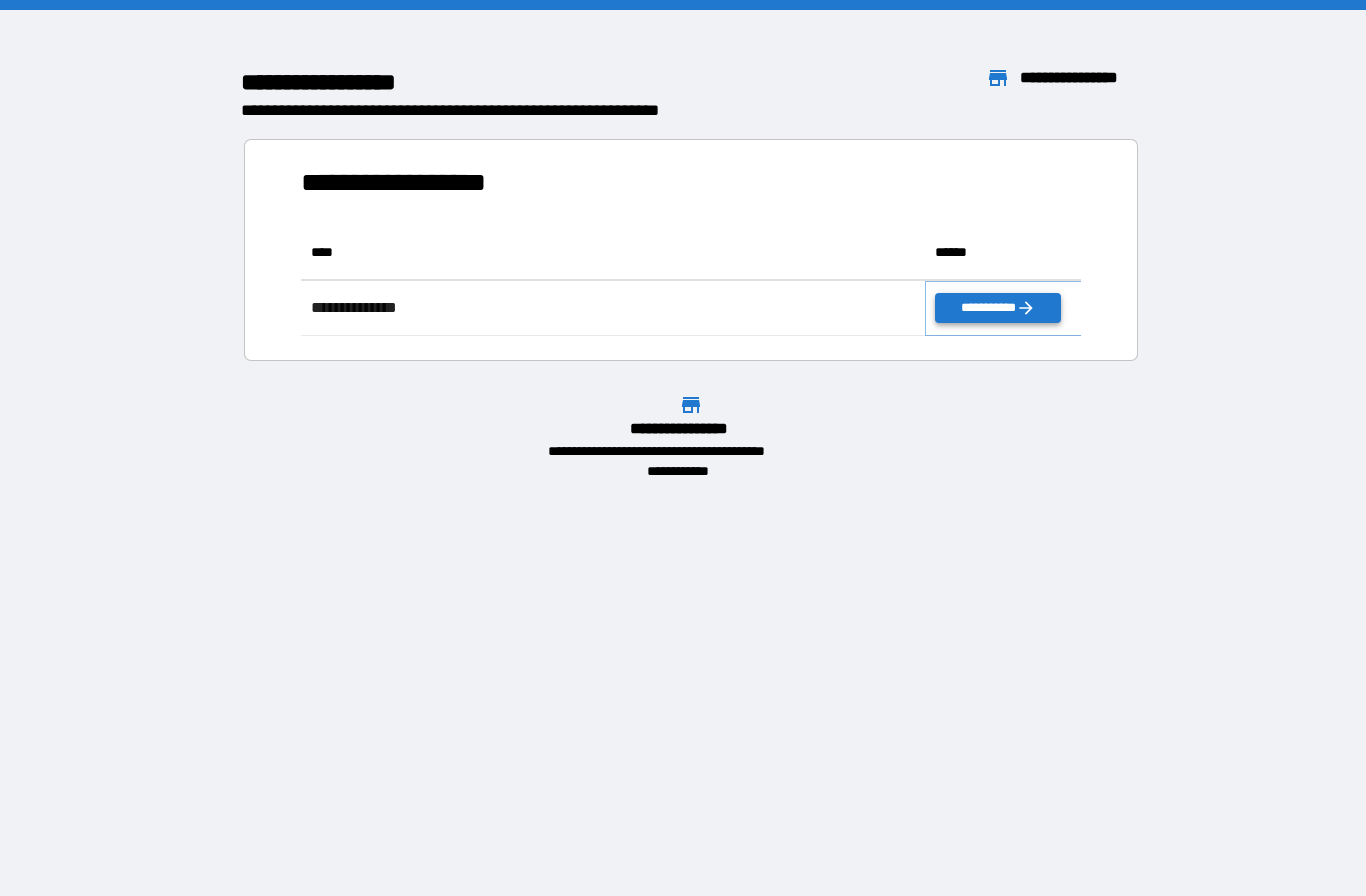 click on "**********" at bounding box center [997, 308] 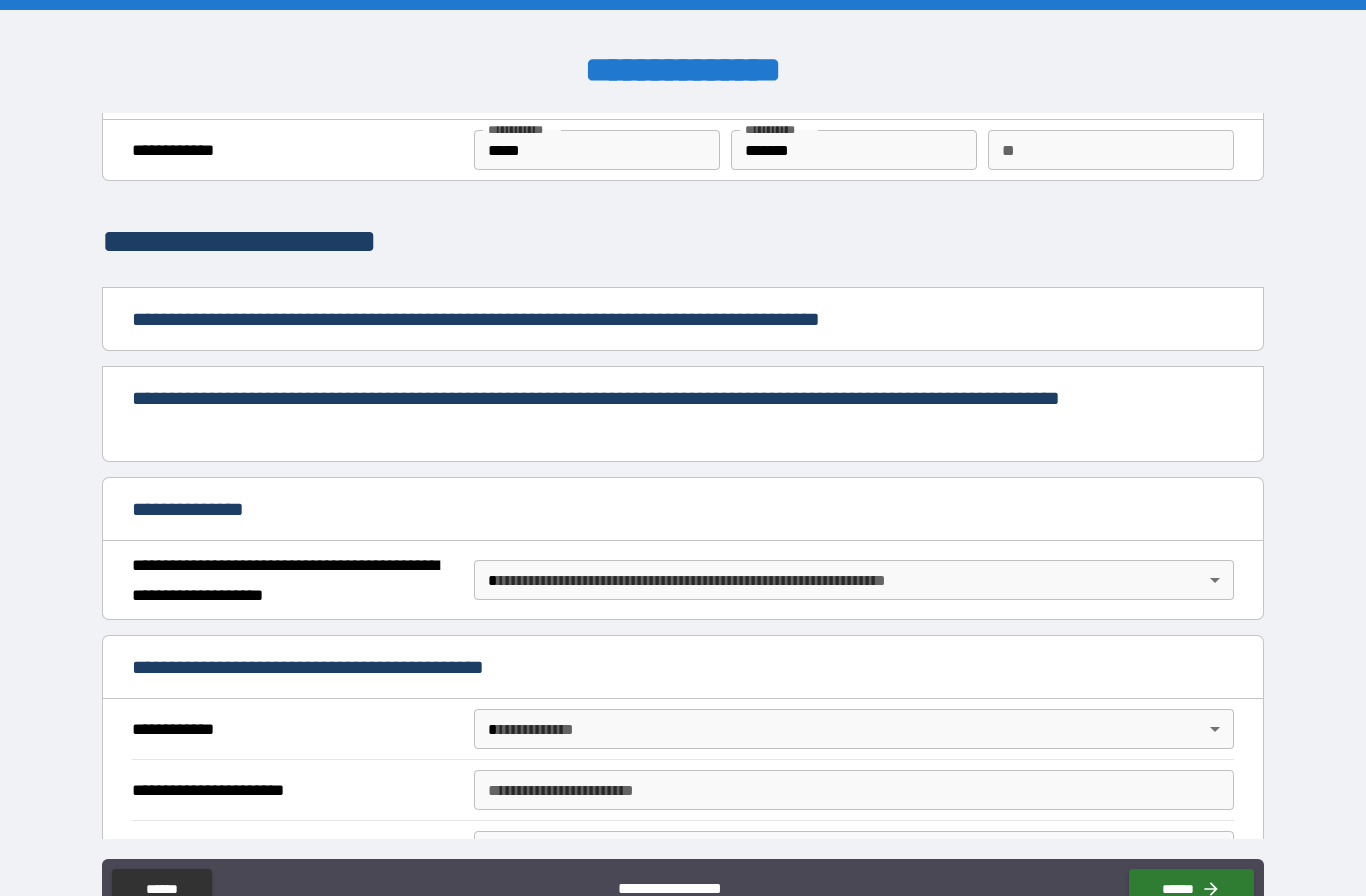 scroll, scrollTop: 53, scrollLeft: 0, axis: vertical 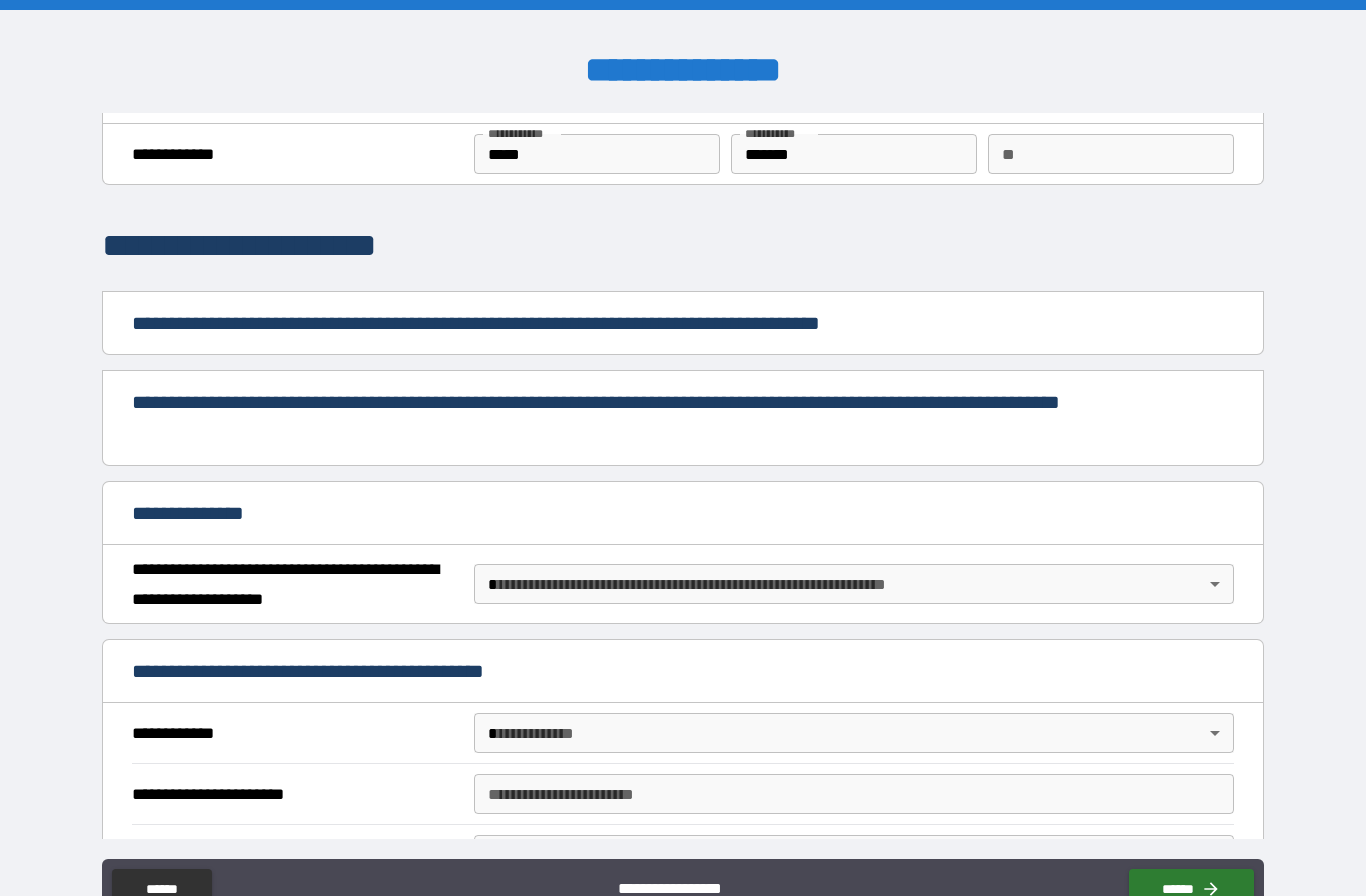 click on "**" at bounding box center (1111, 154) 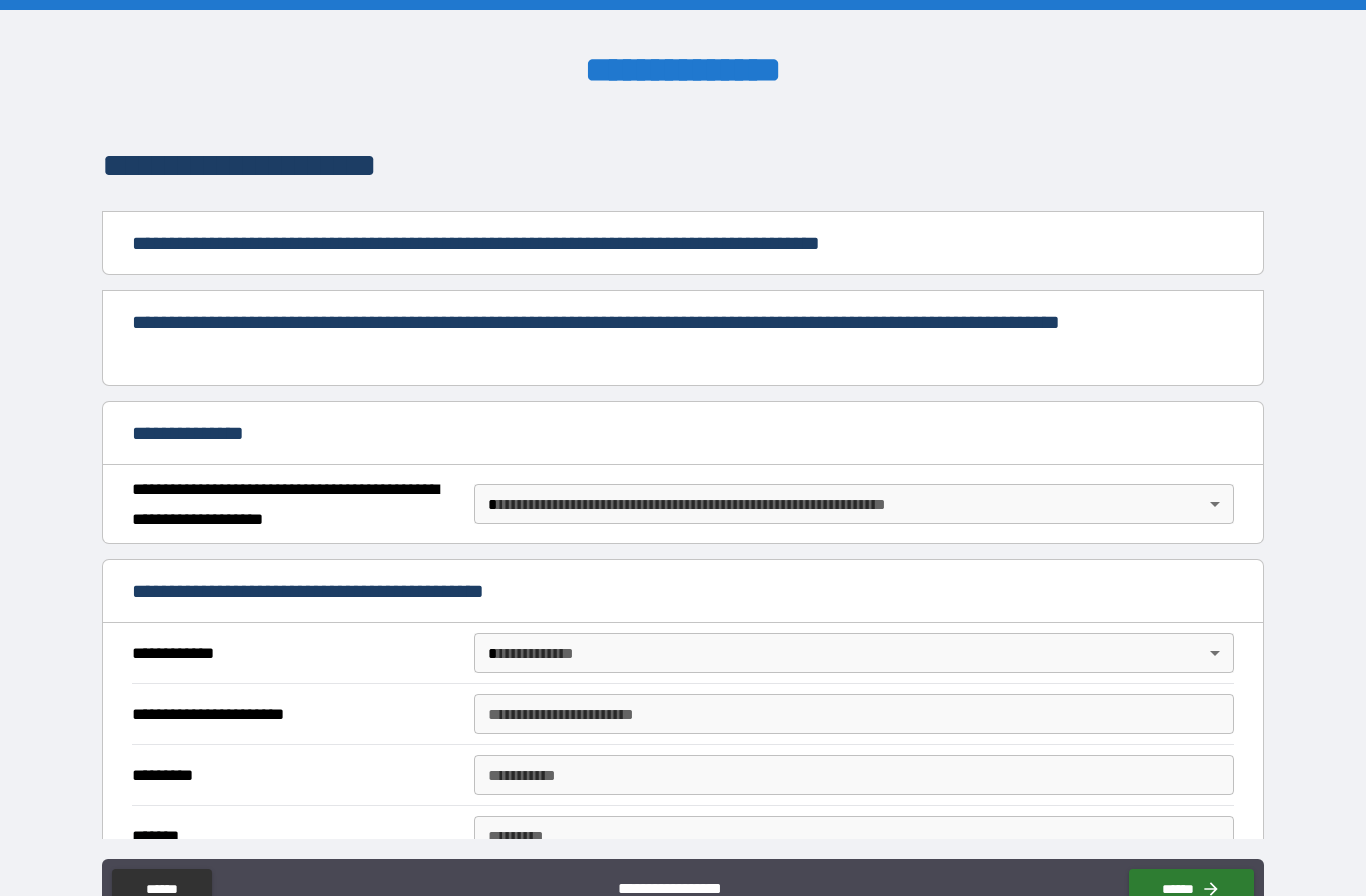 scroll, scrollTop: 136, scrollLeft: 0, axis: vertical 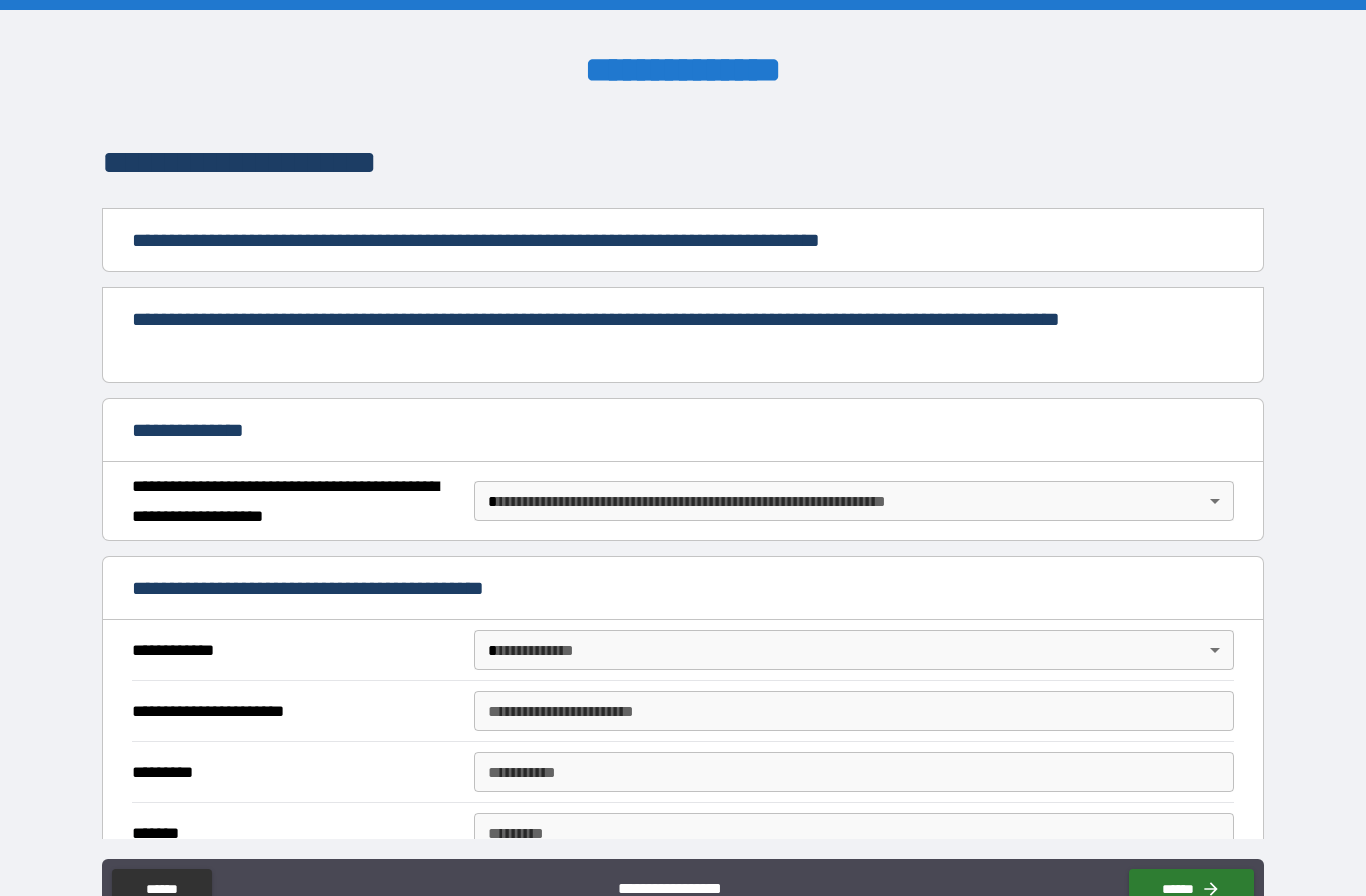 type on "*" 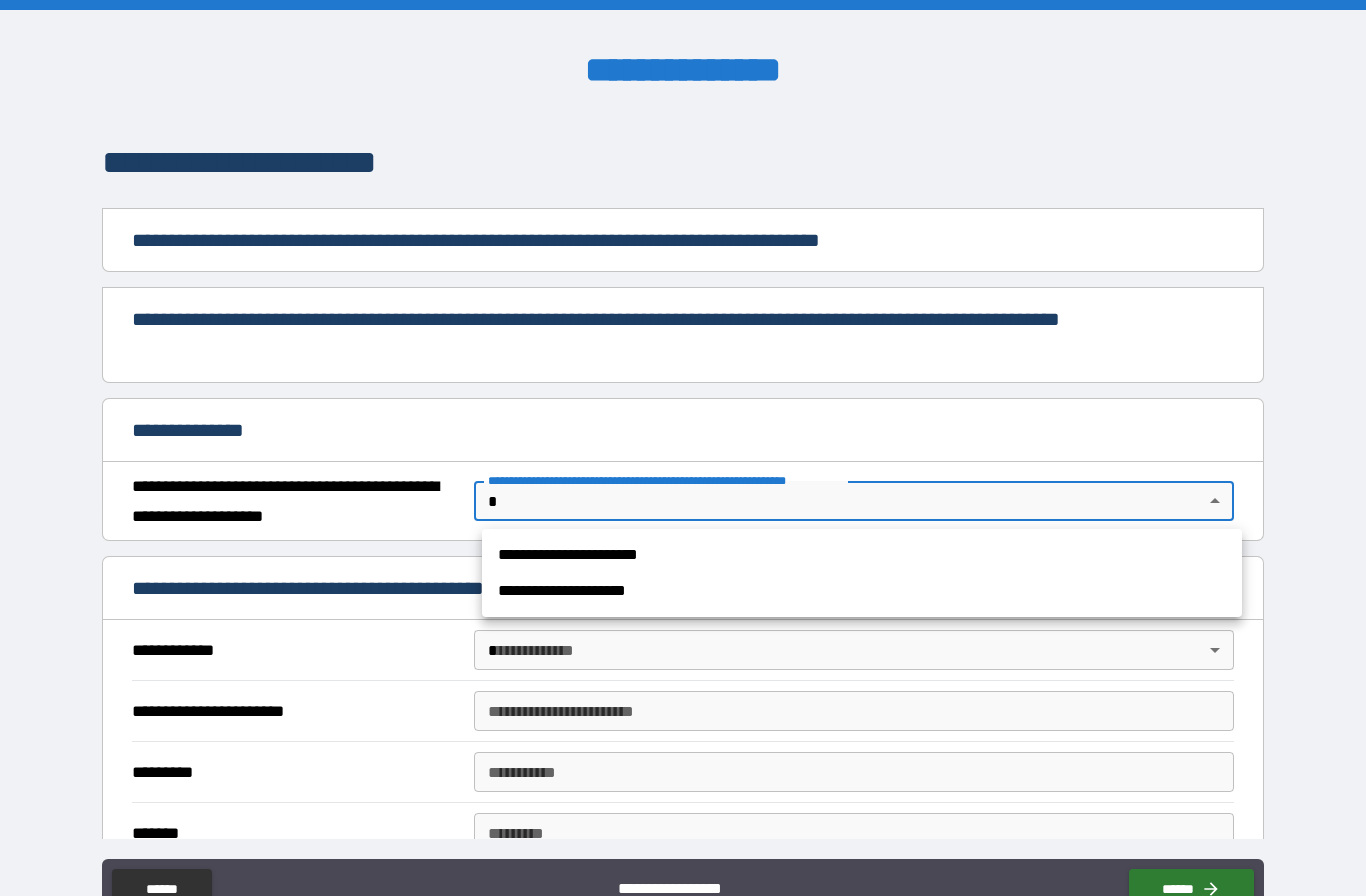 click on "**********" at bounding box center [862, 555] 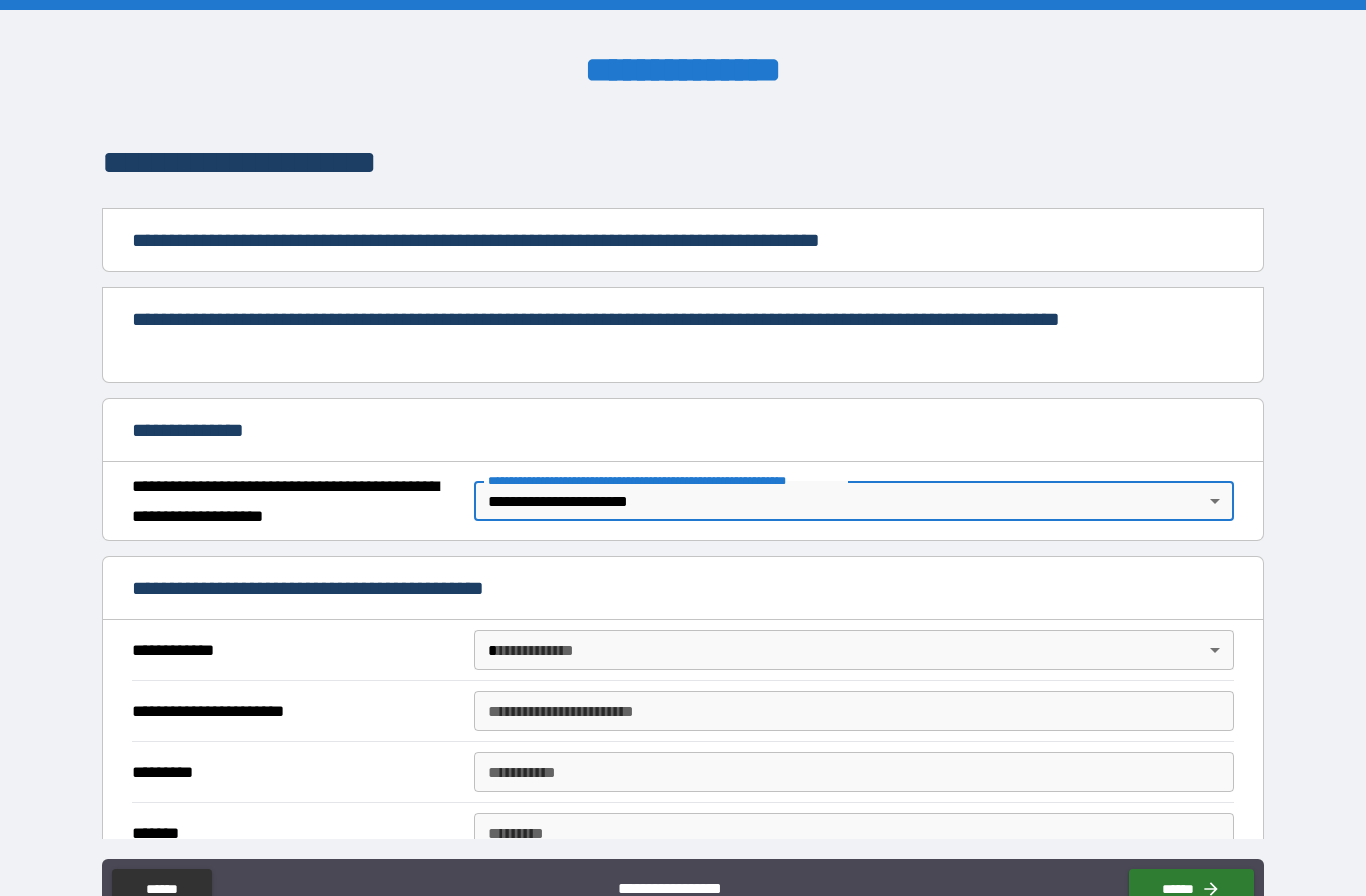 click on "**********" at bounding box center (683, 489) 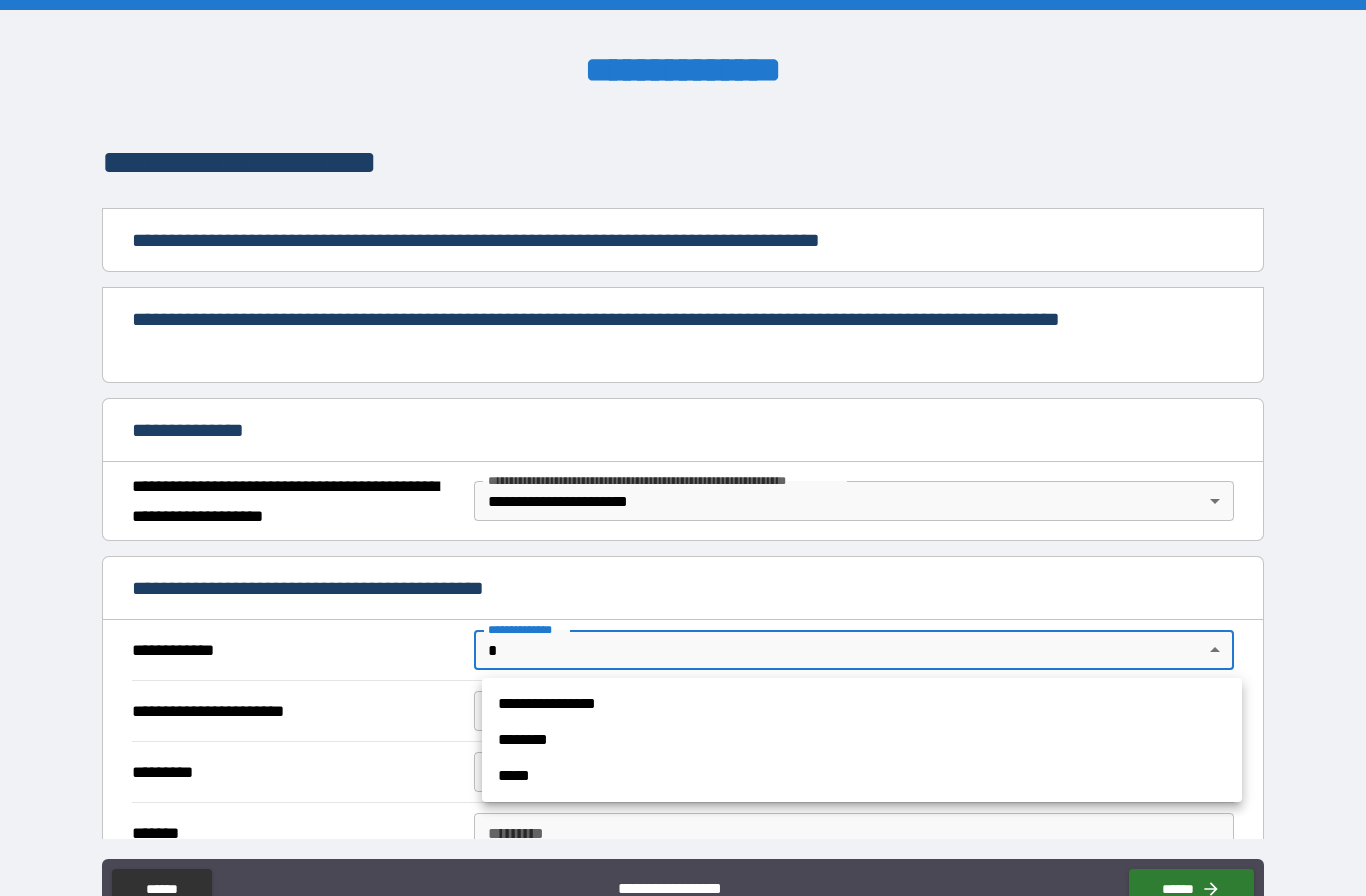 click on "**********" at bounding box center [862, 704] 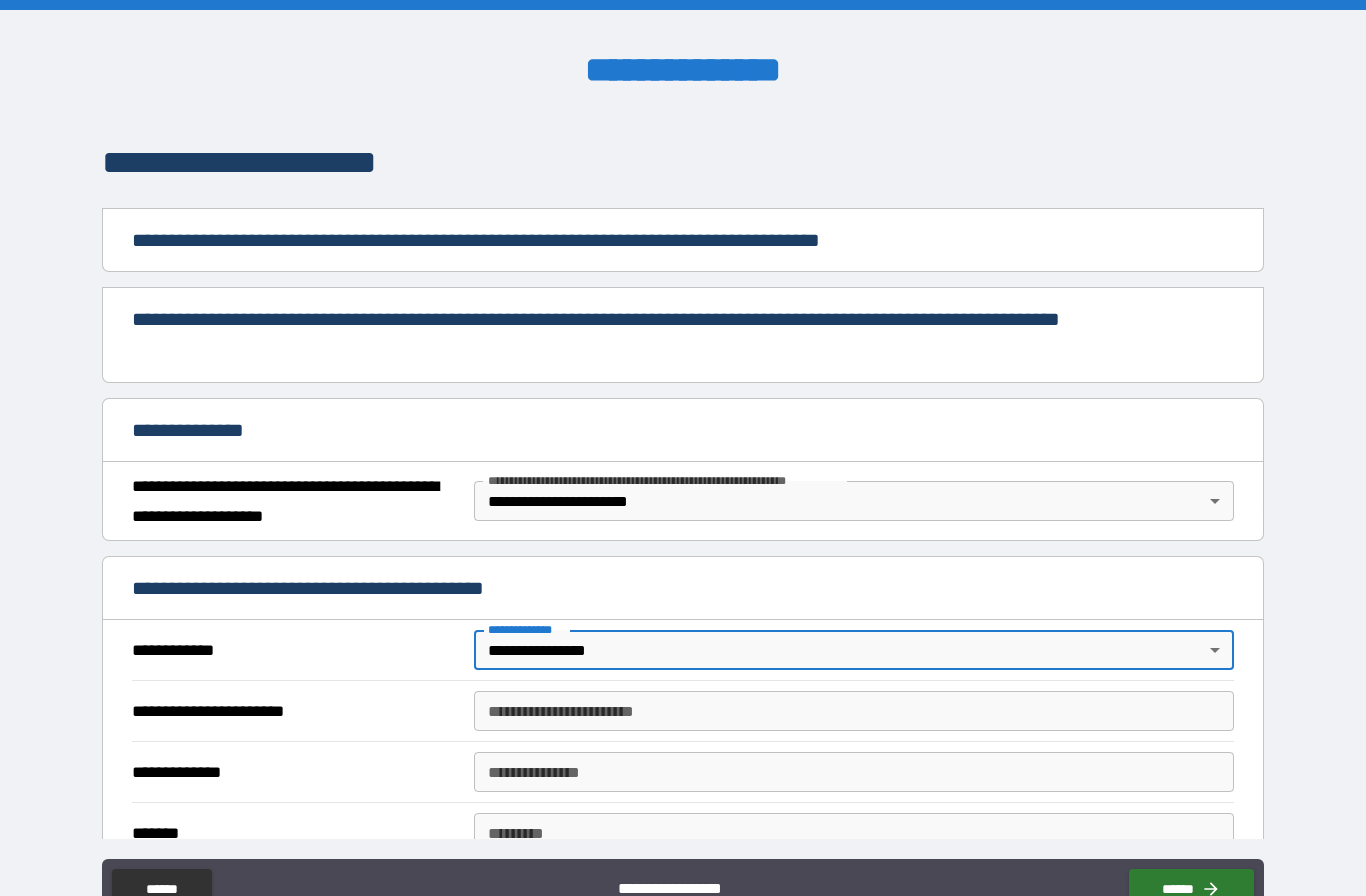 click on "**********" at bounding box center [854, 711] 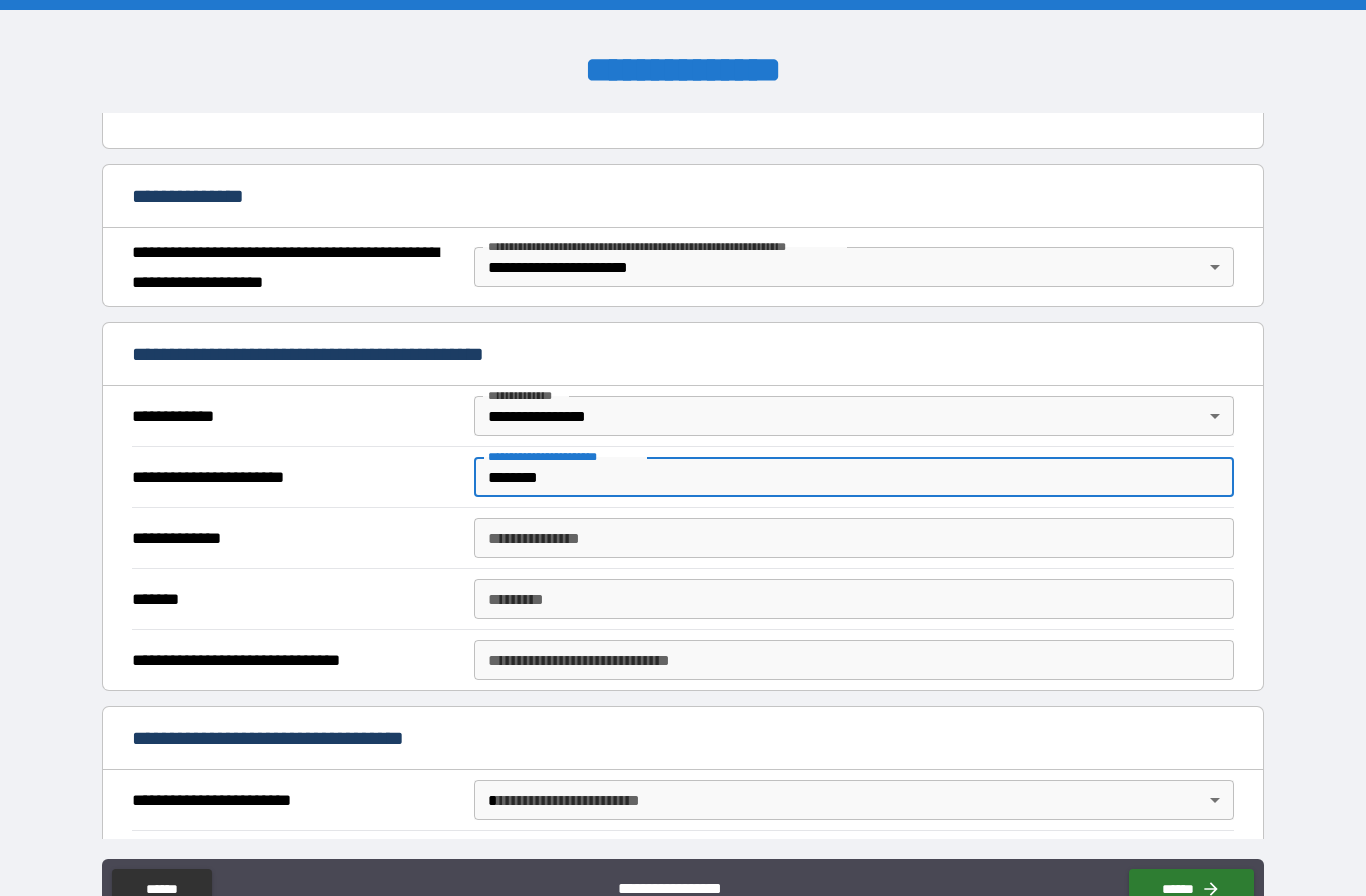 scroll, scrollTop: 368, scrollLeft: 0, axis: vertical 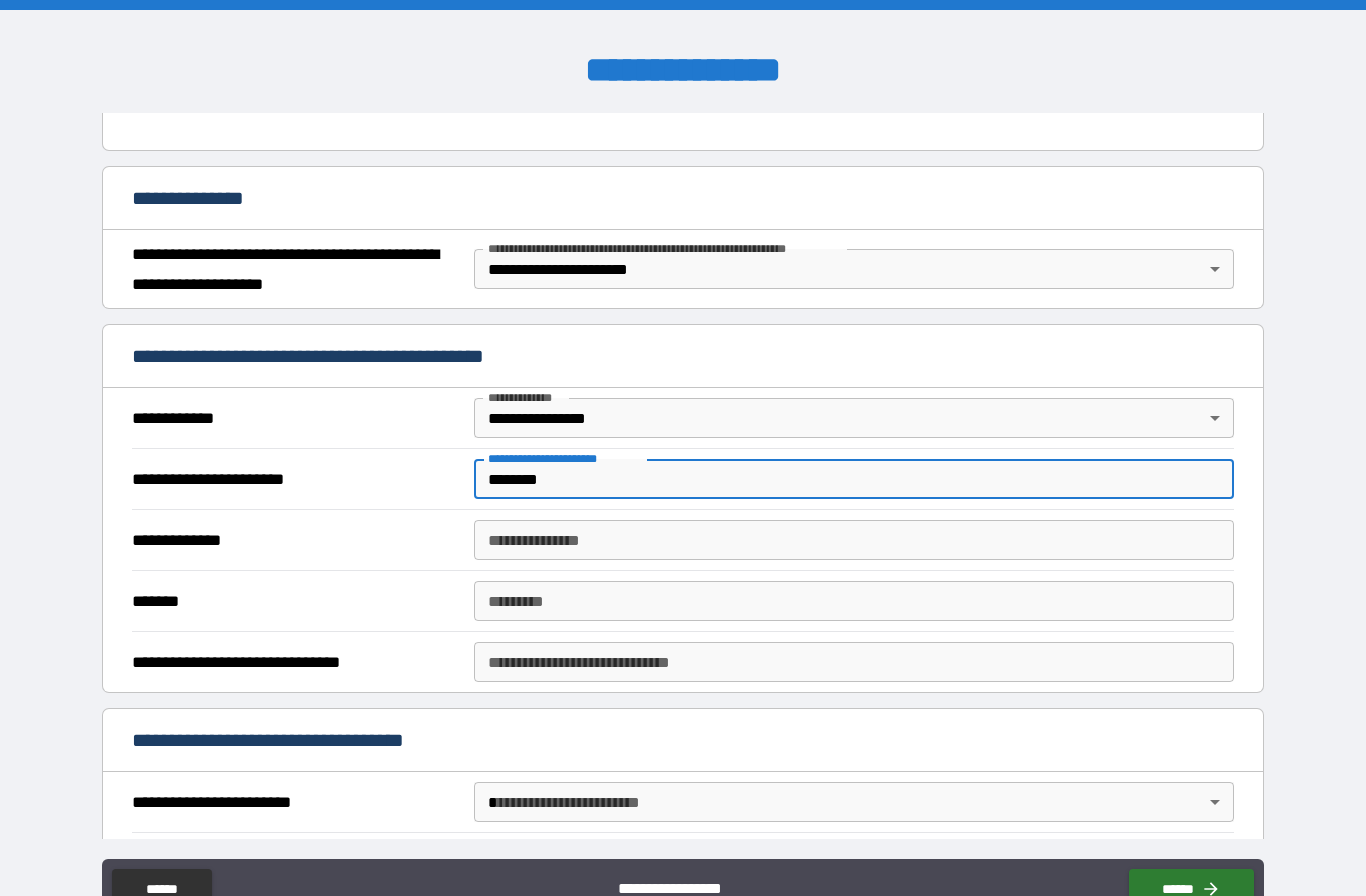 type on "********" 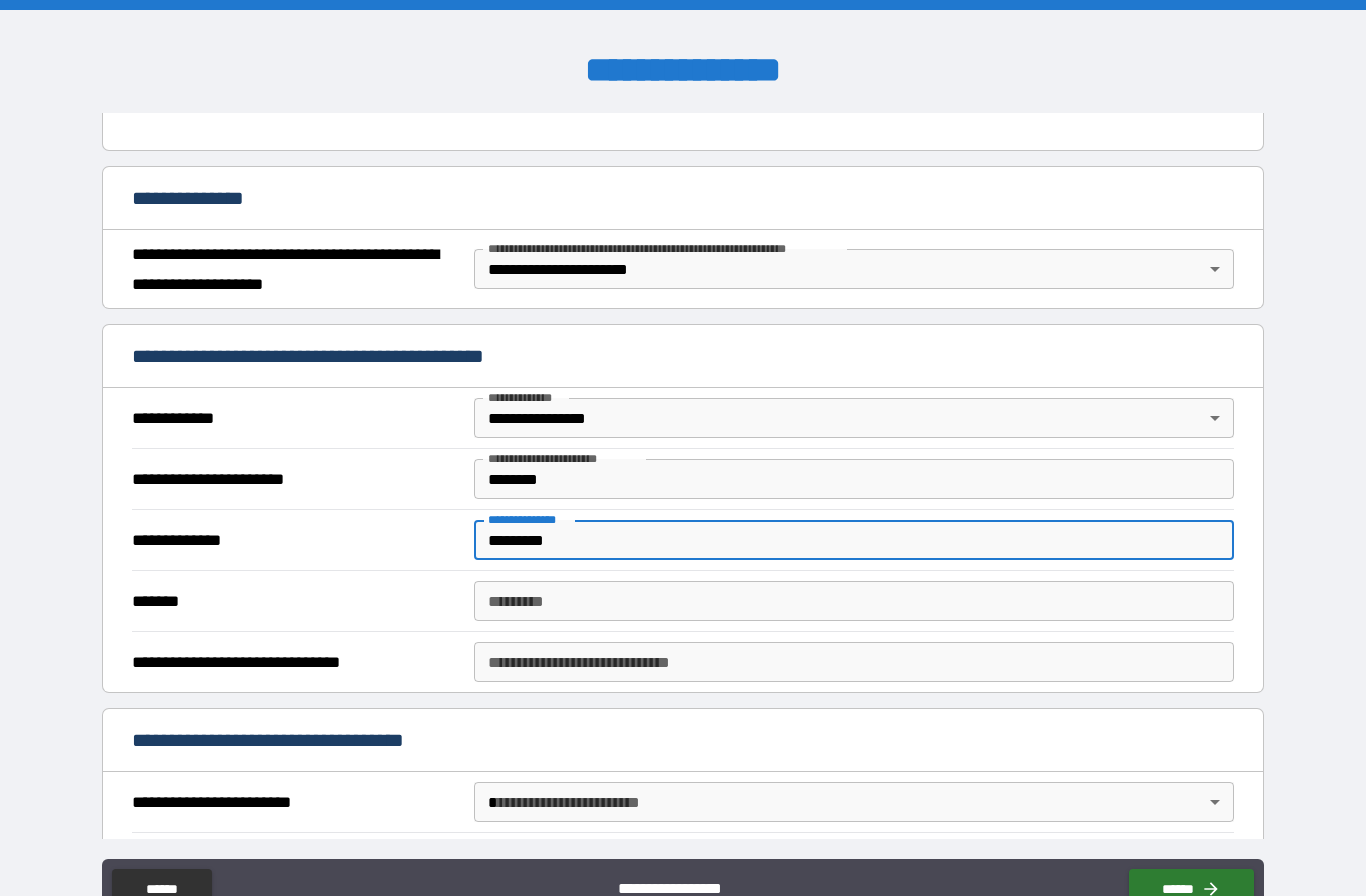 type on "*********" 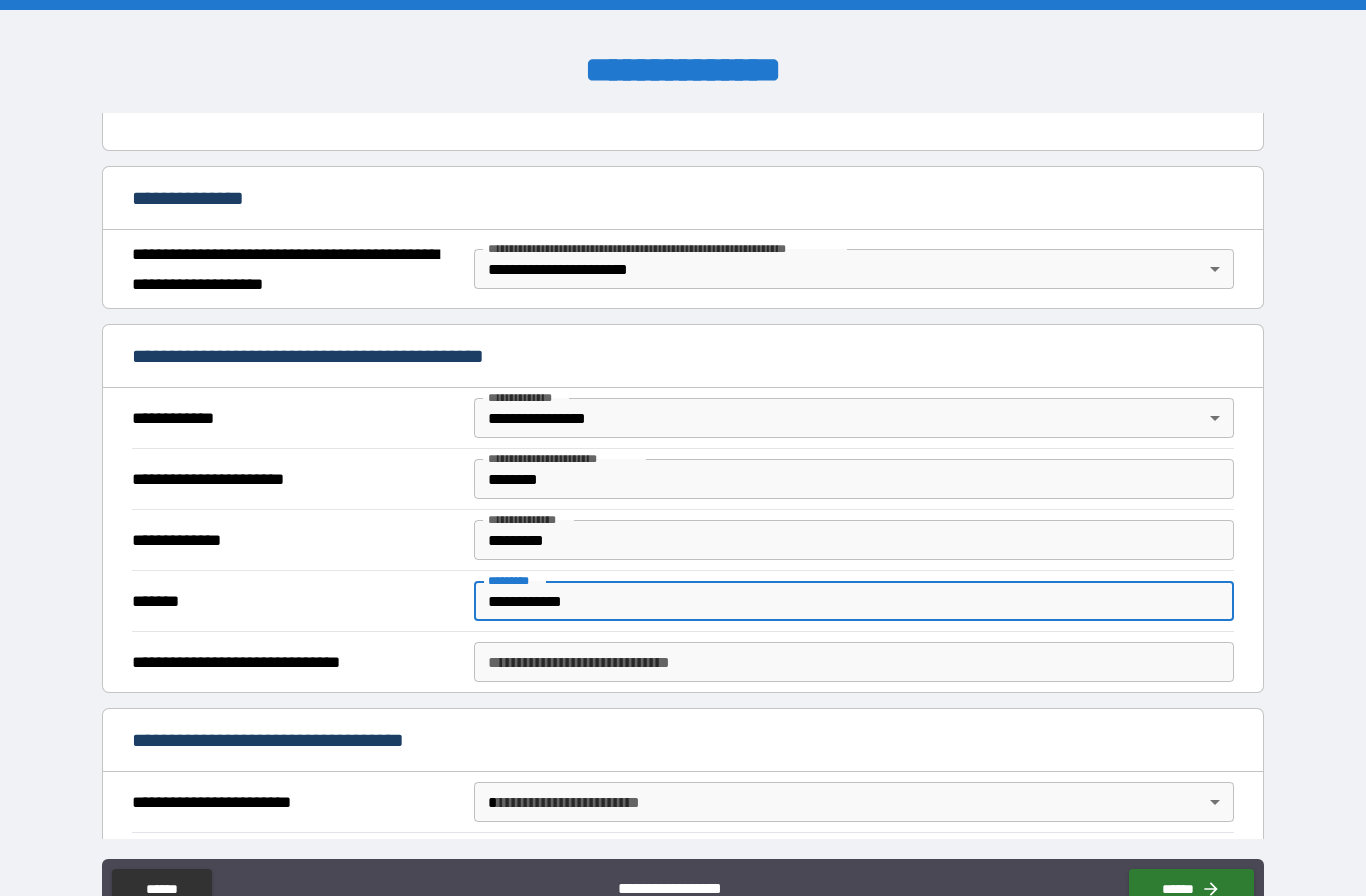 type on "**********" 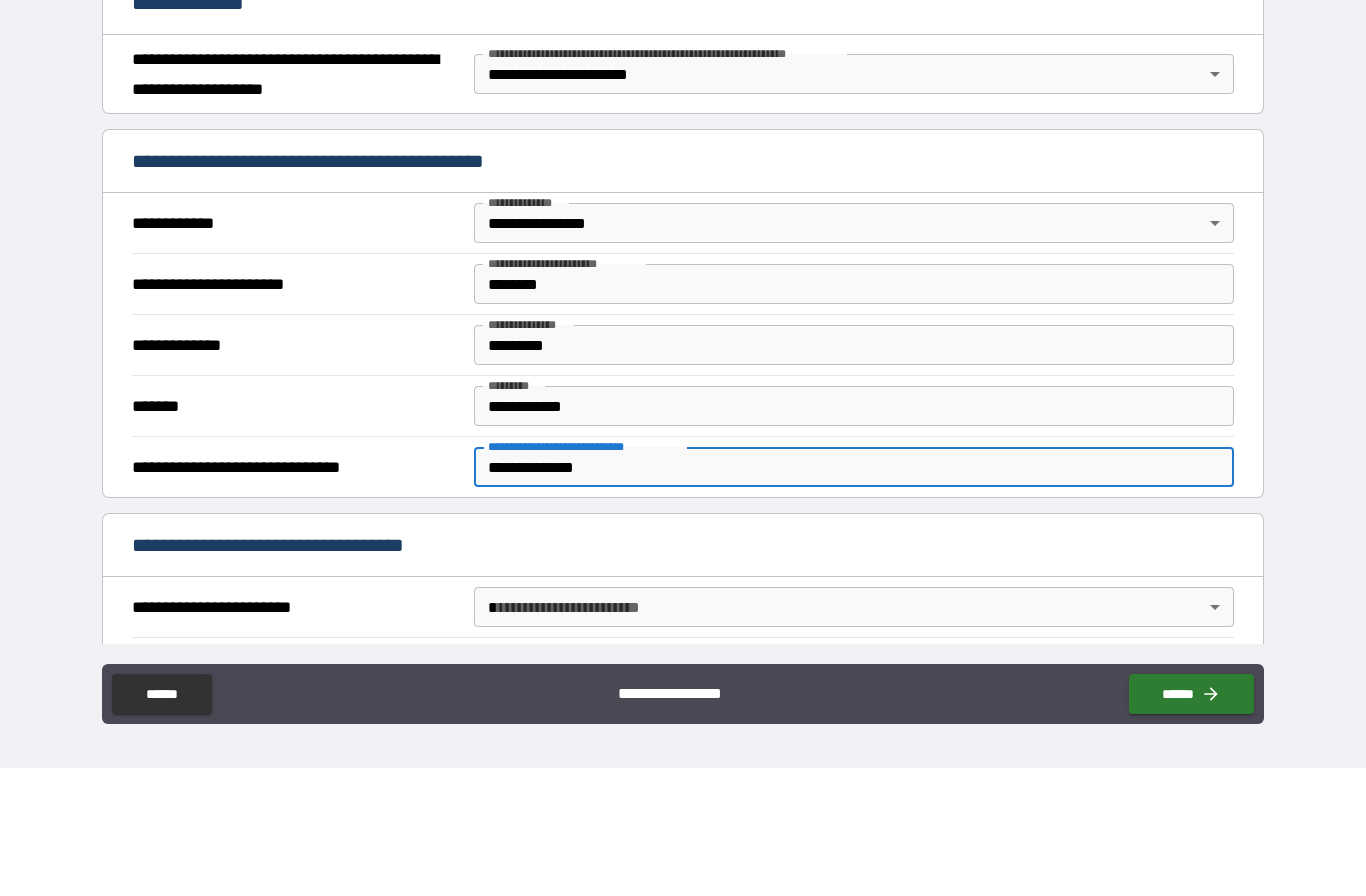 scroll, scrollTop: 82, scrollLeft: 0, axis: vertical 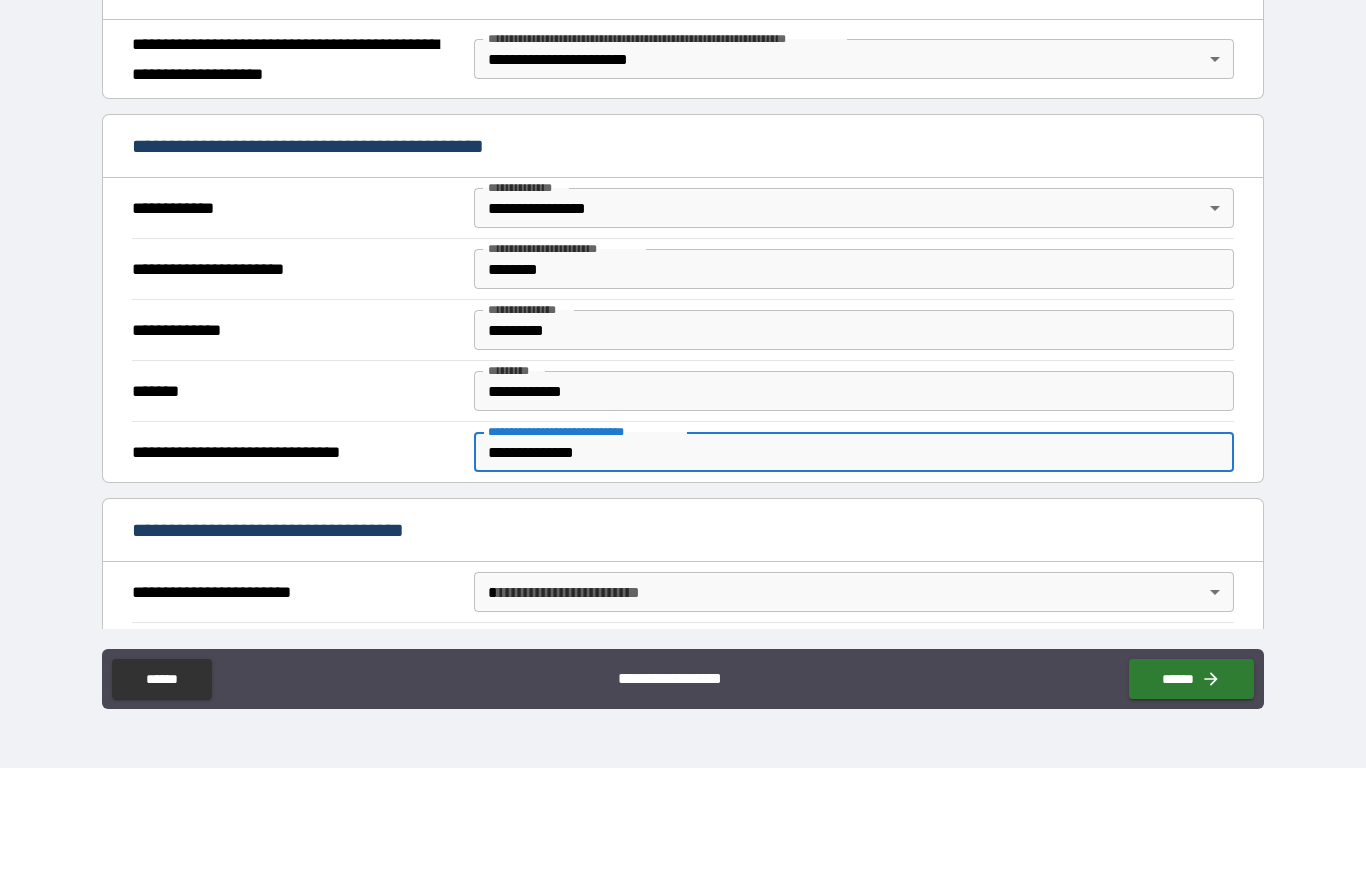 type on "**********" 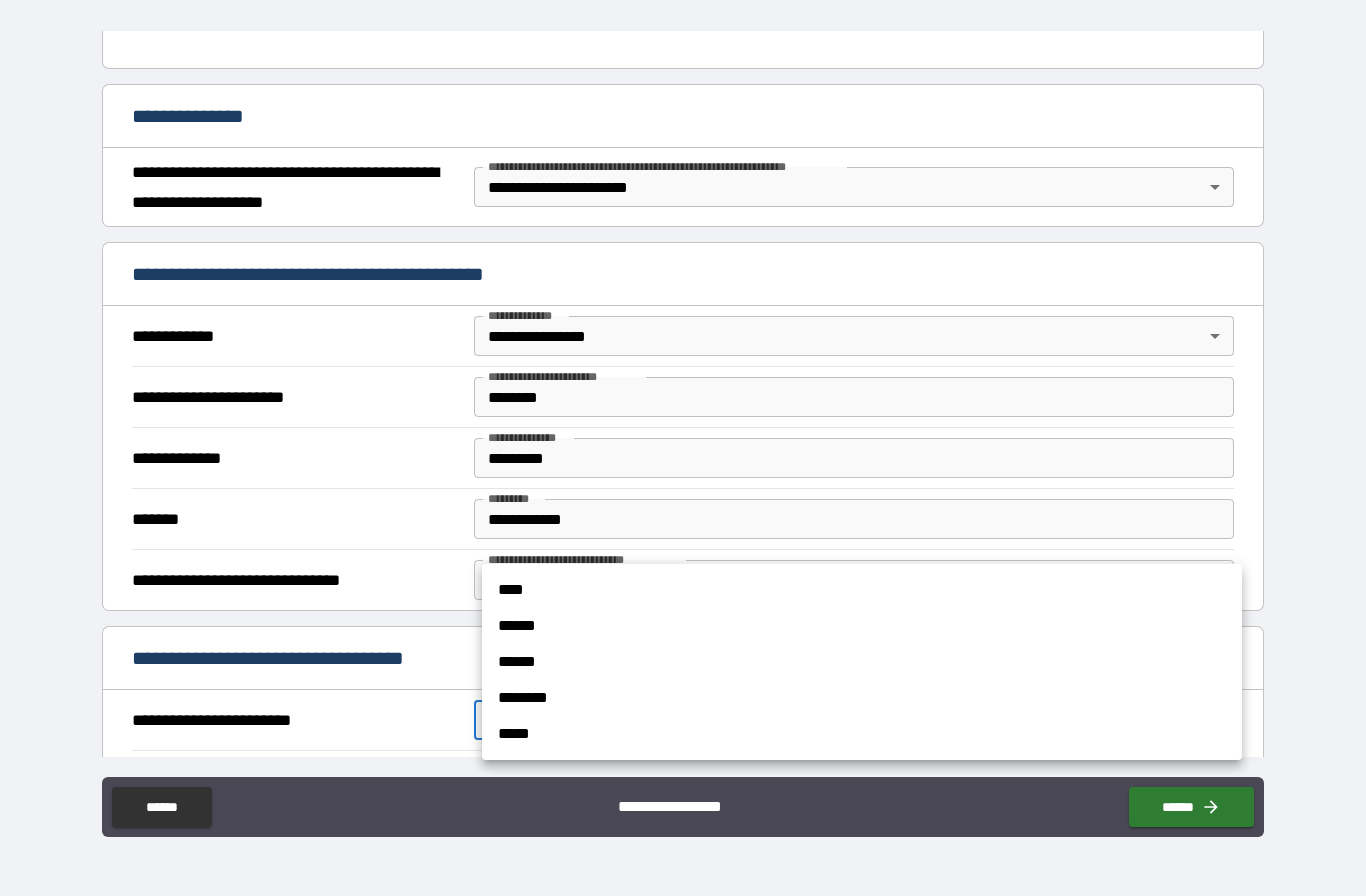 click on "****" at bounding box center (862, 590) 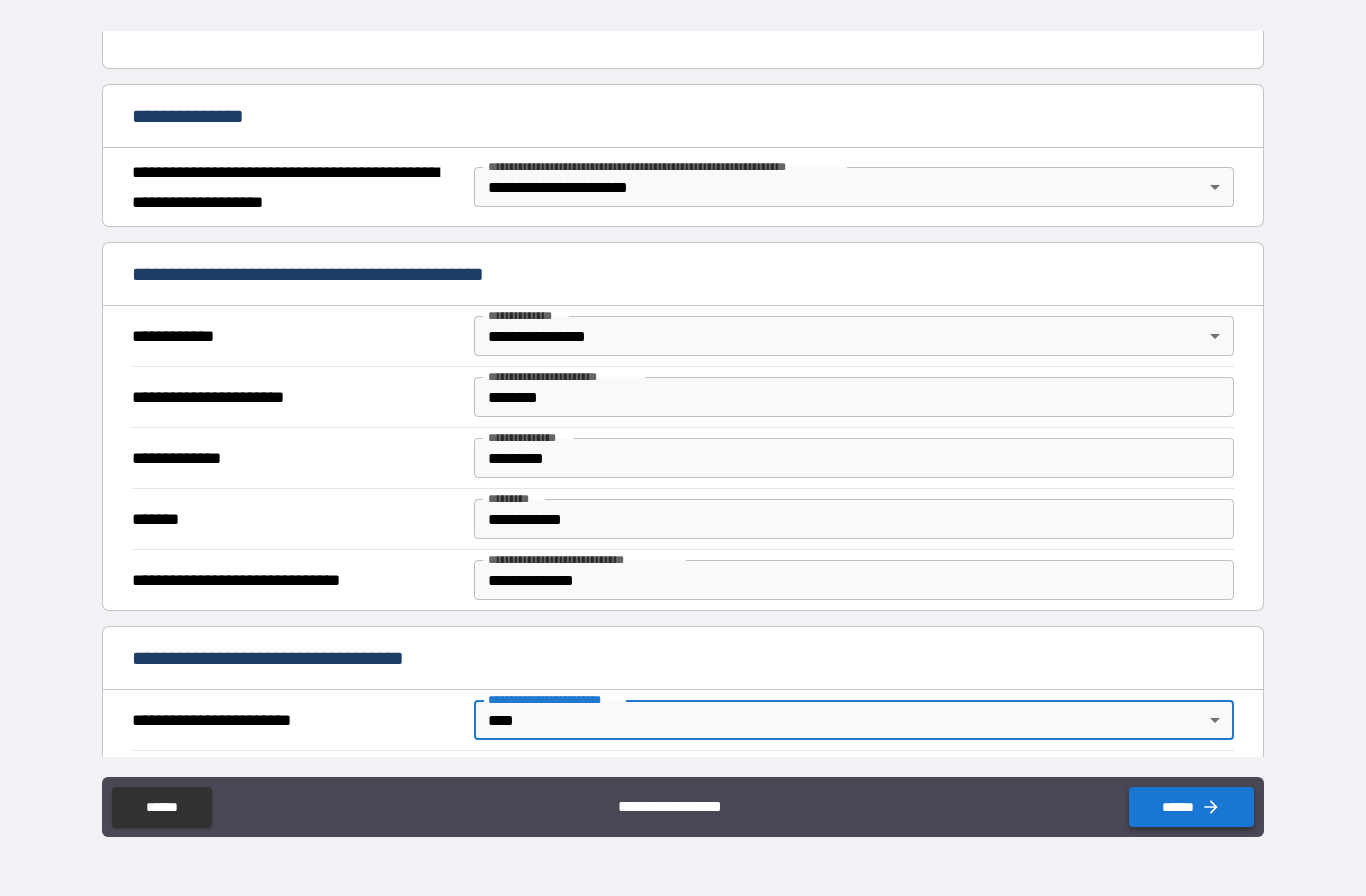 click 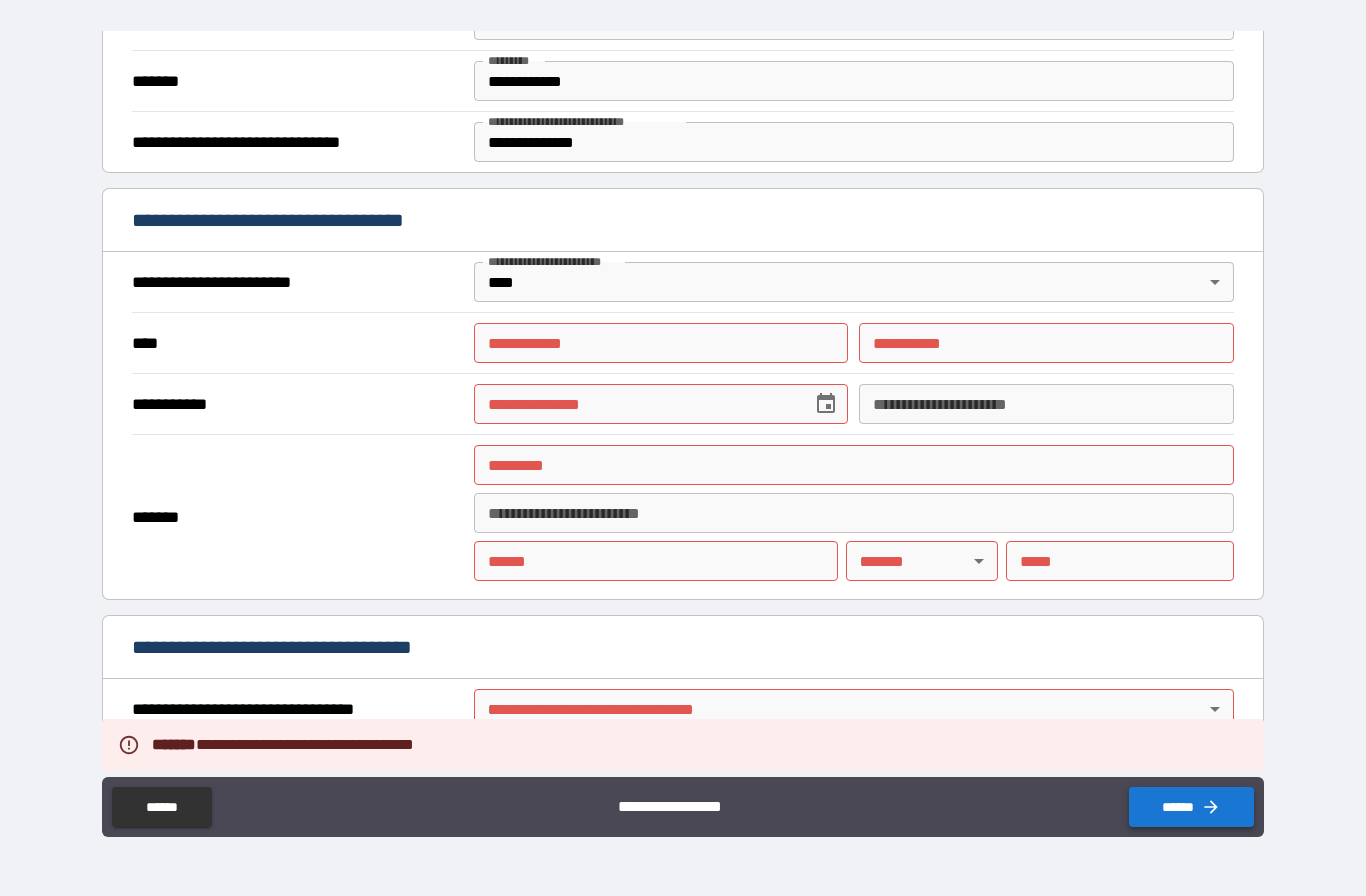 scroll, scrollTop: 833, scrollLeft: 0, axis: vertical 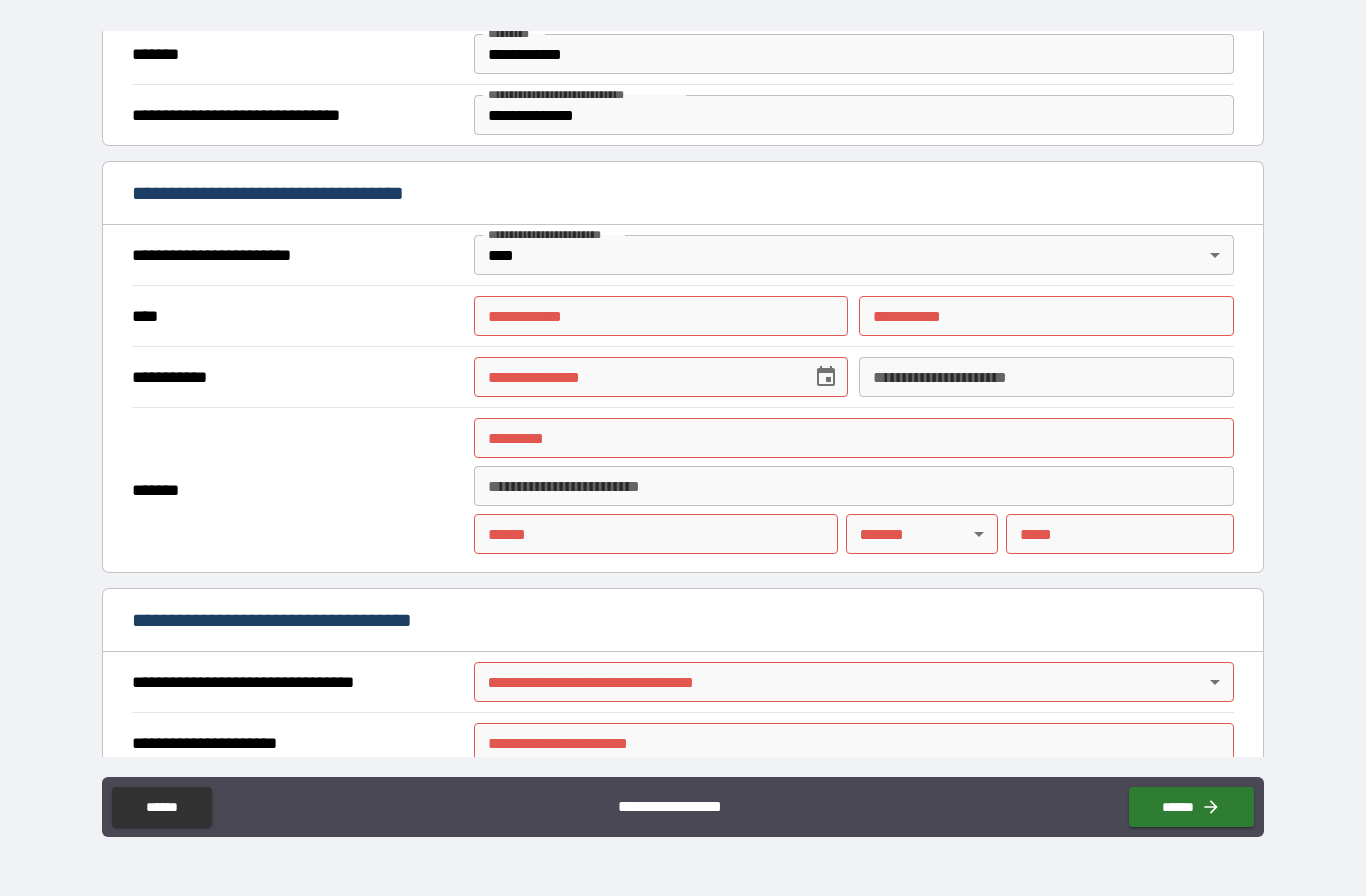 click on "**********" at bounding box center (661, 316) 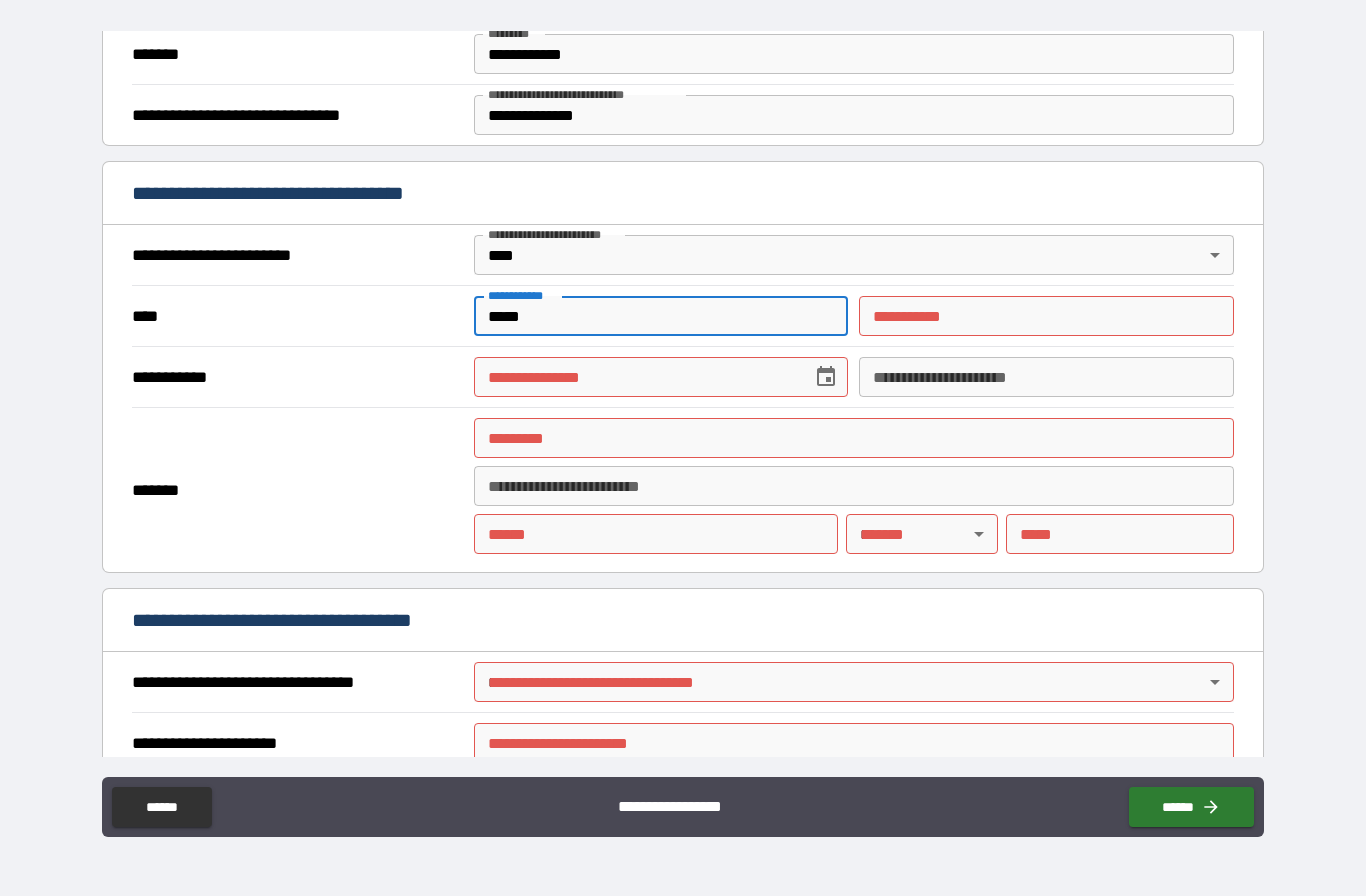 type on "*****" 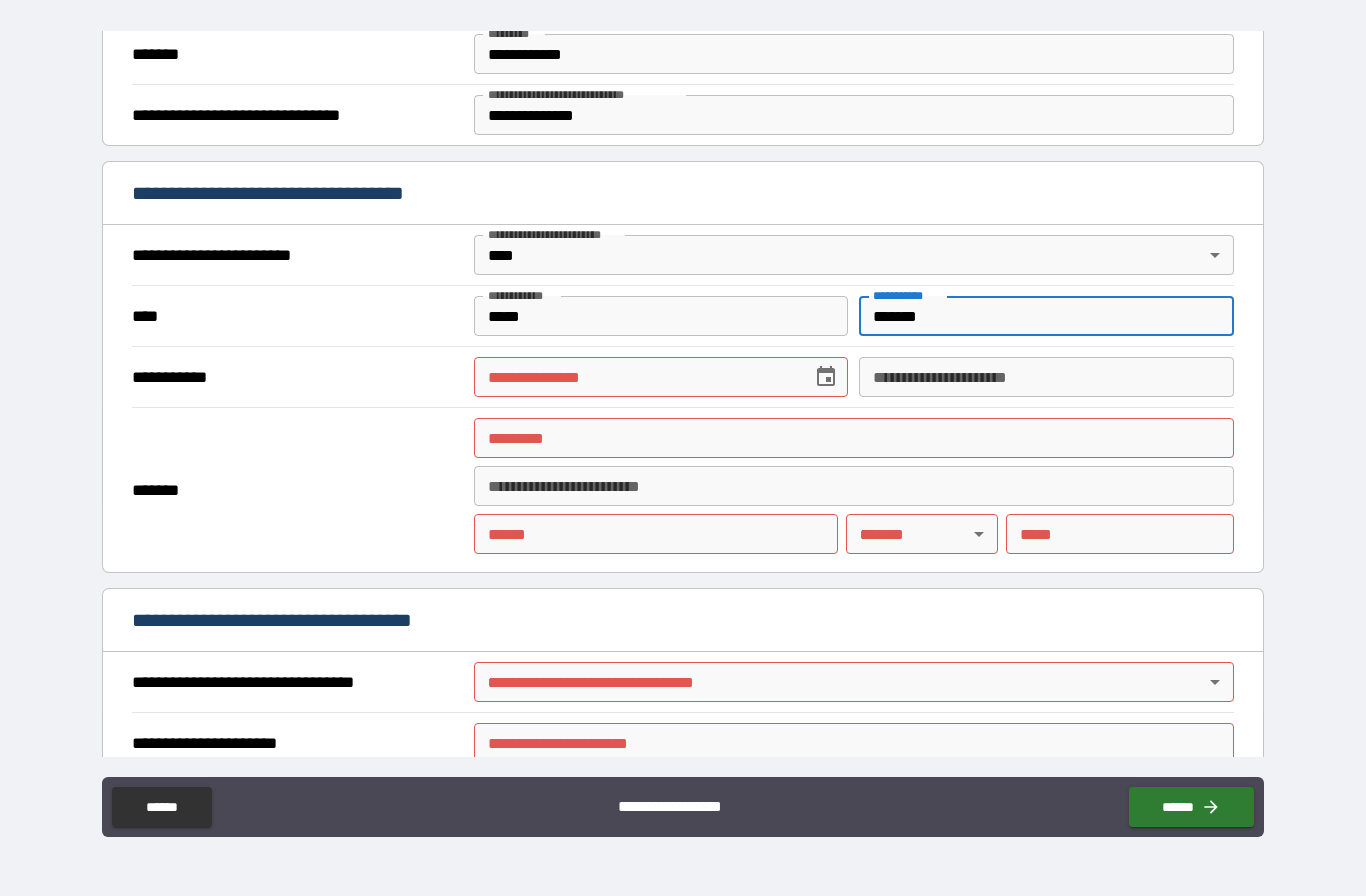 type on "*******" 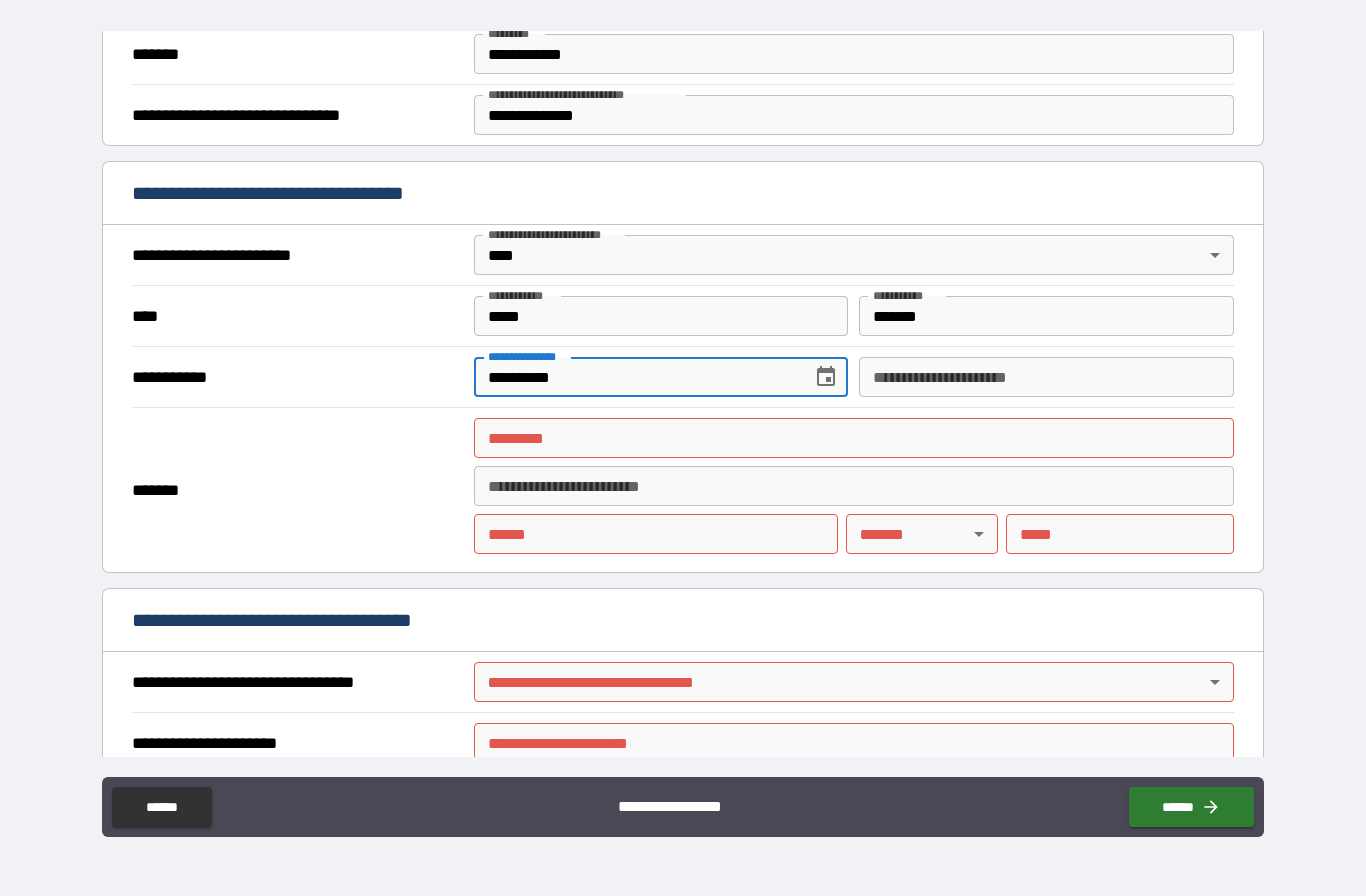 type on "**********" 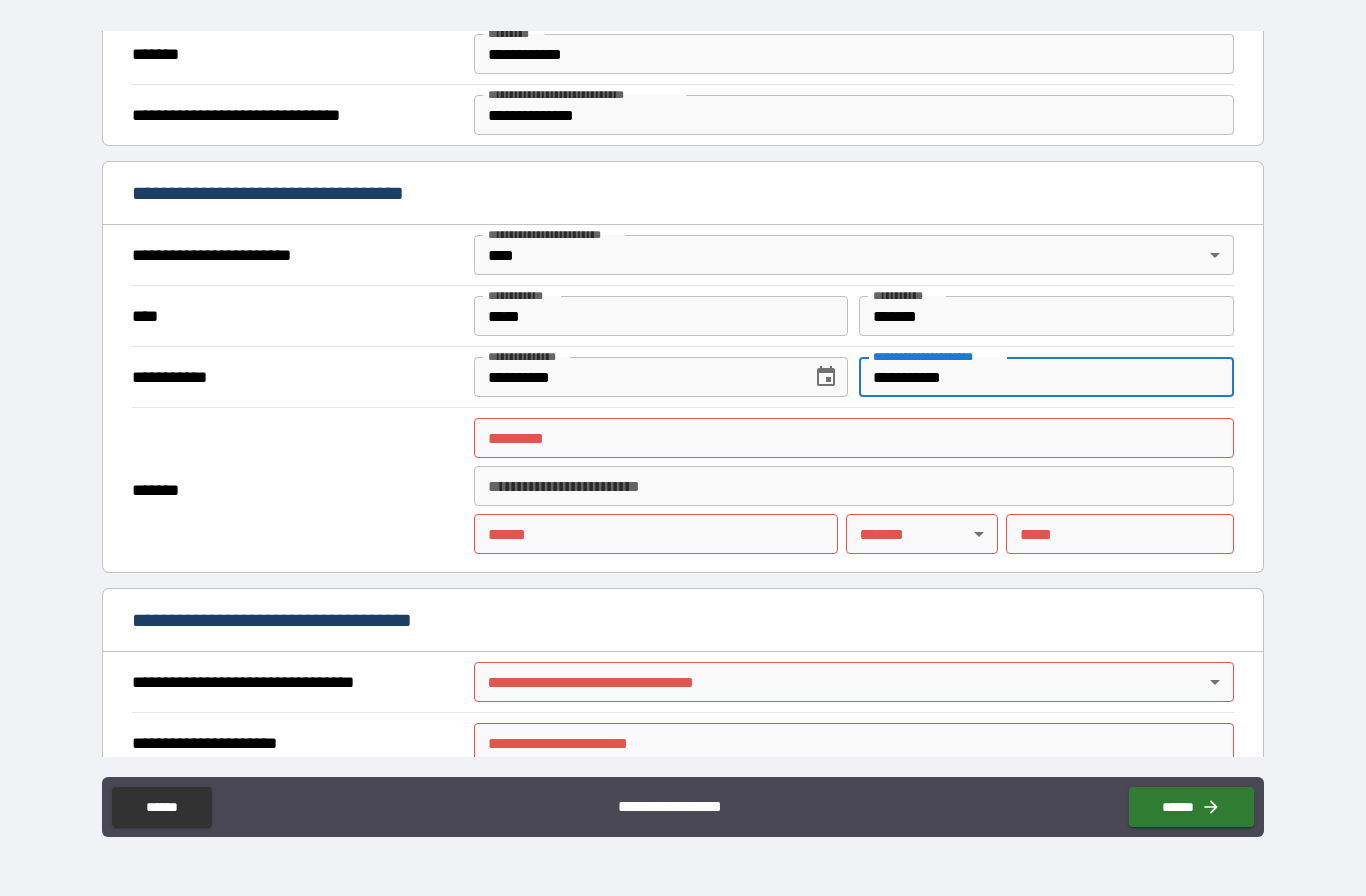 type on "**********" 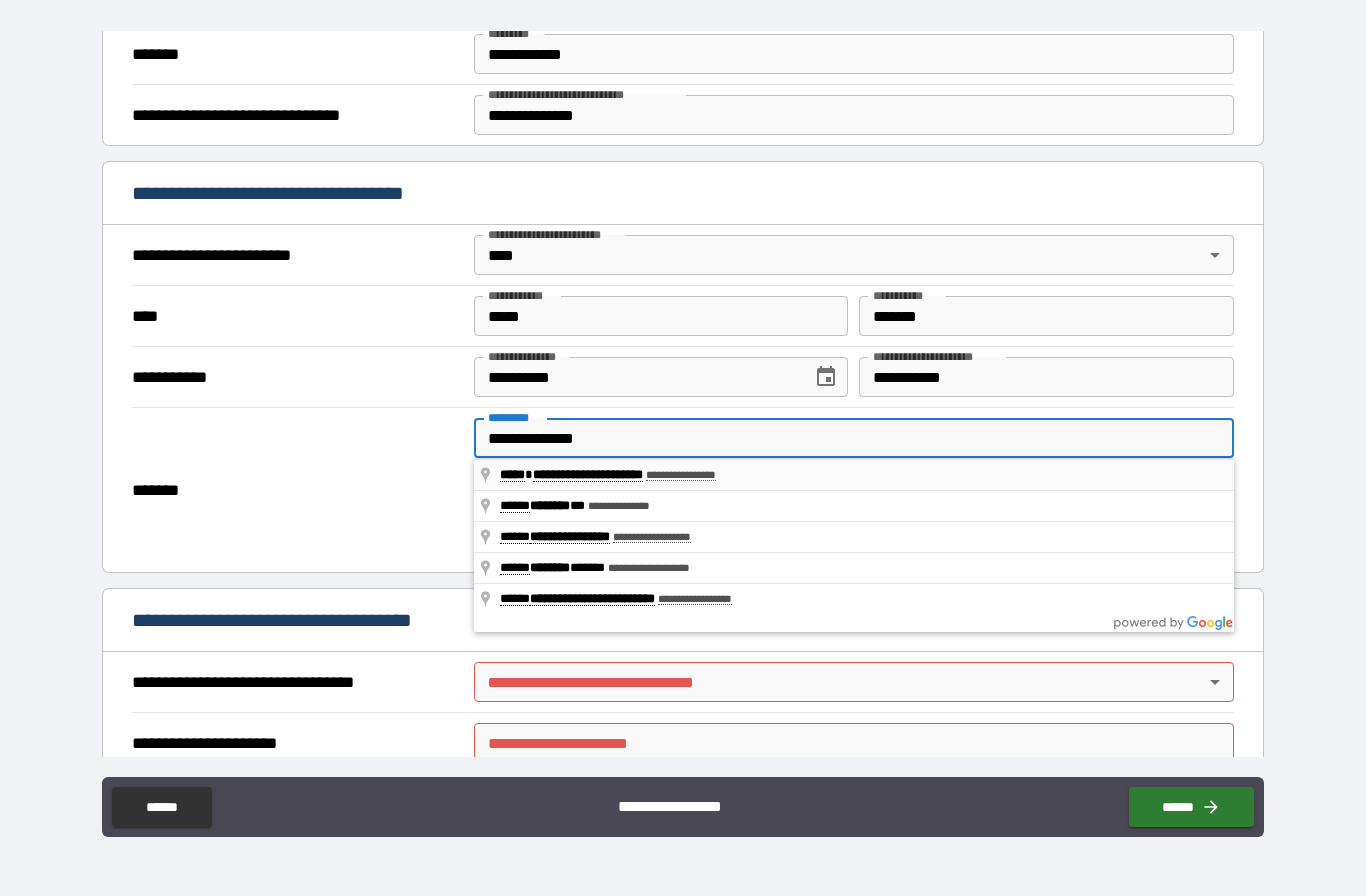 type on "**********" 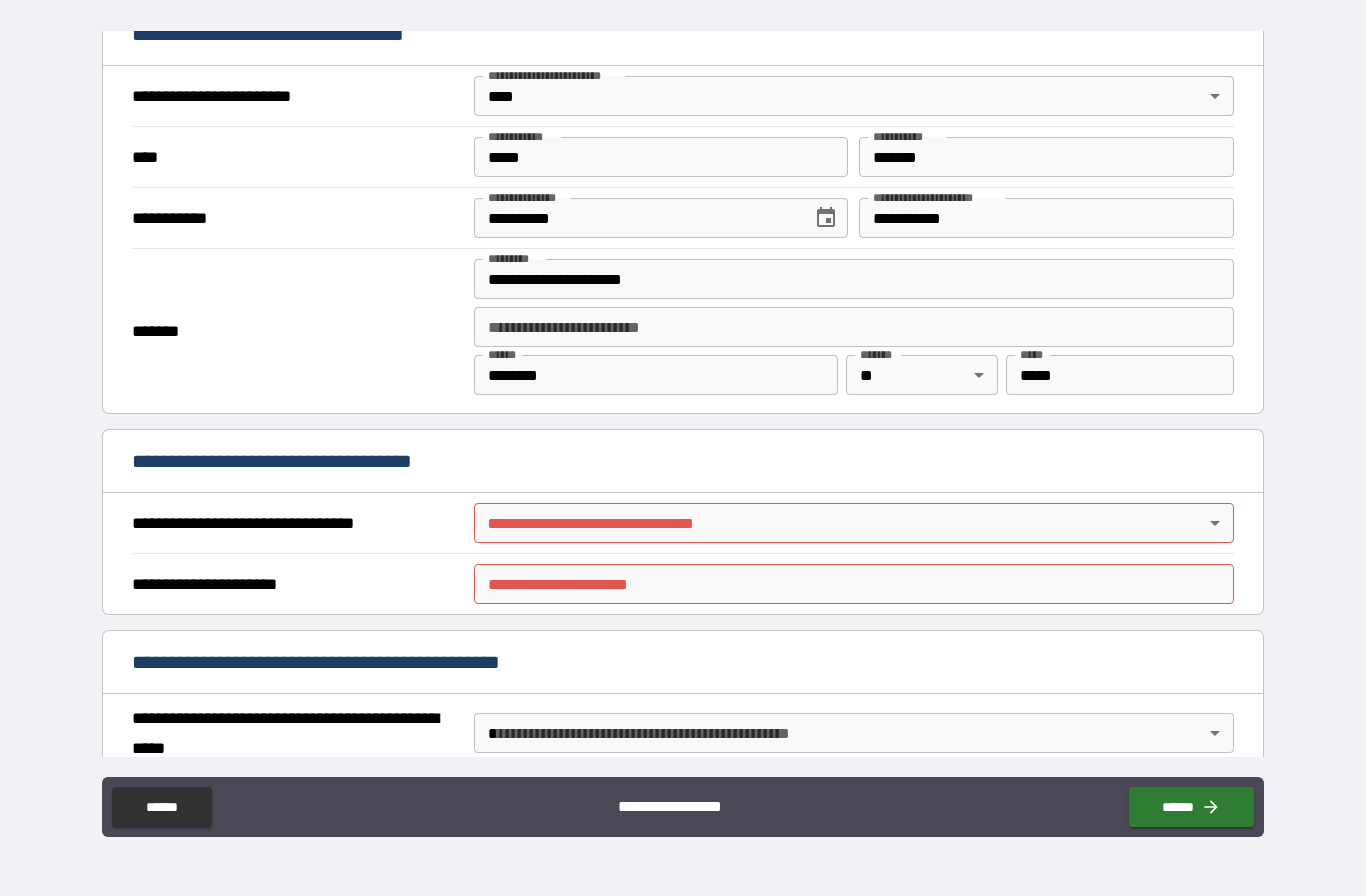 scroll, scrollTop: 994, scrollLeft: 0, axis: vertical 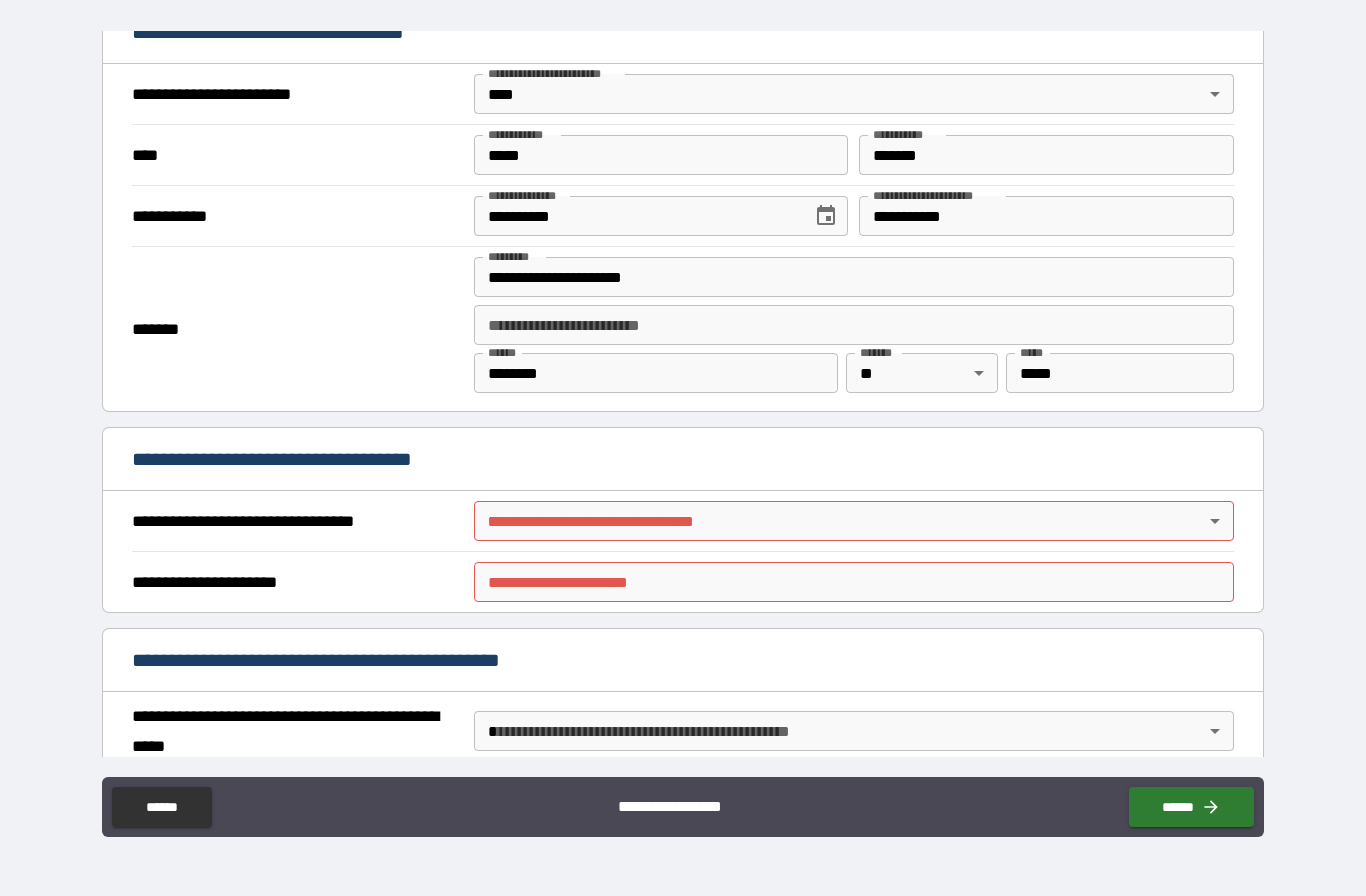 click on "**********" at bounding box center (683, 407) 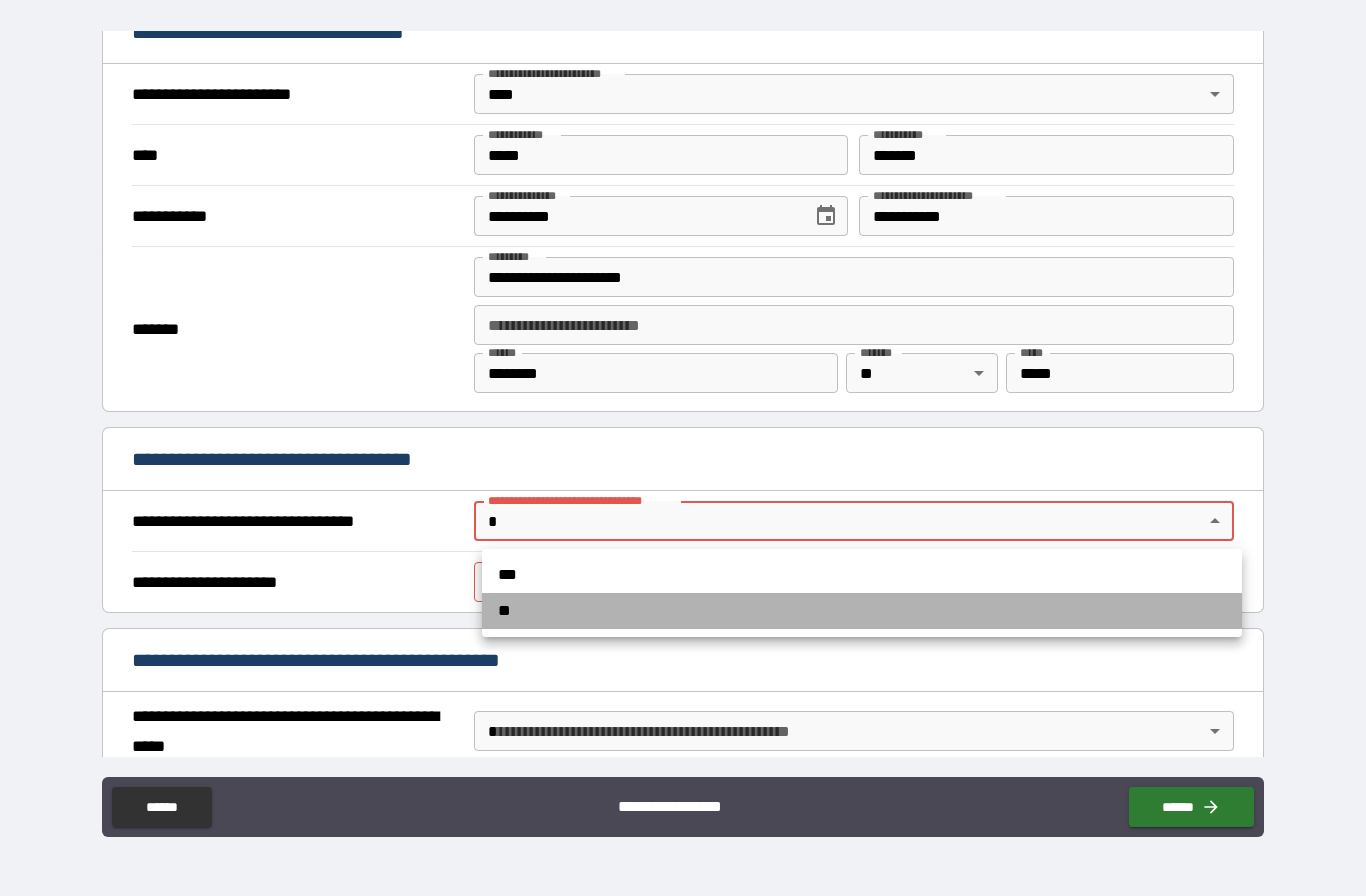 click on "**" at bounding box center (862, 611) 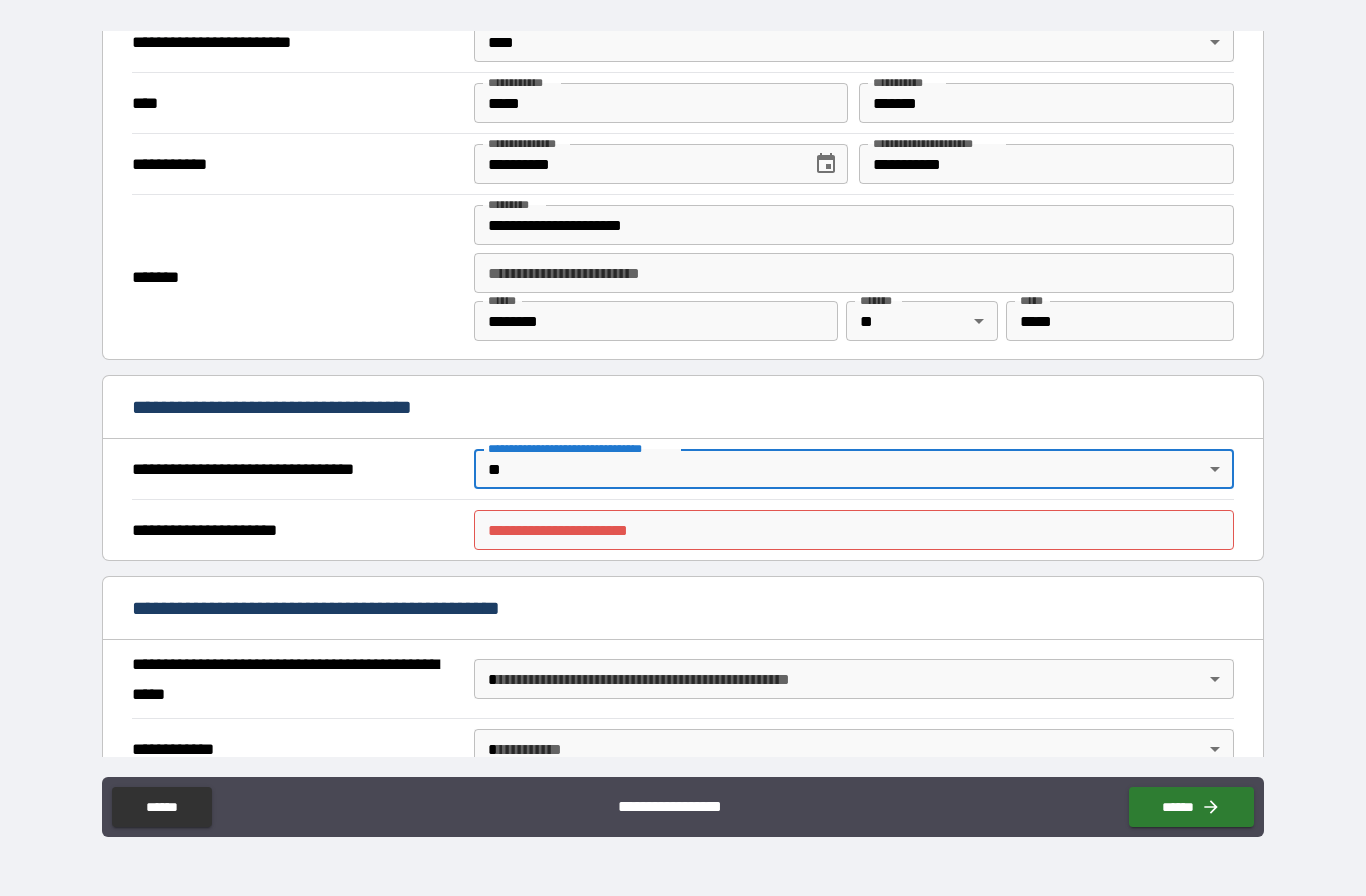 scroll, scrollTop: 1061, scrollLeft: 0, axis: vertical 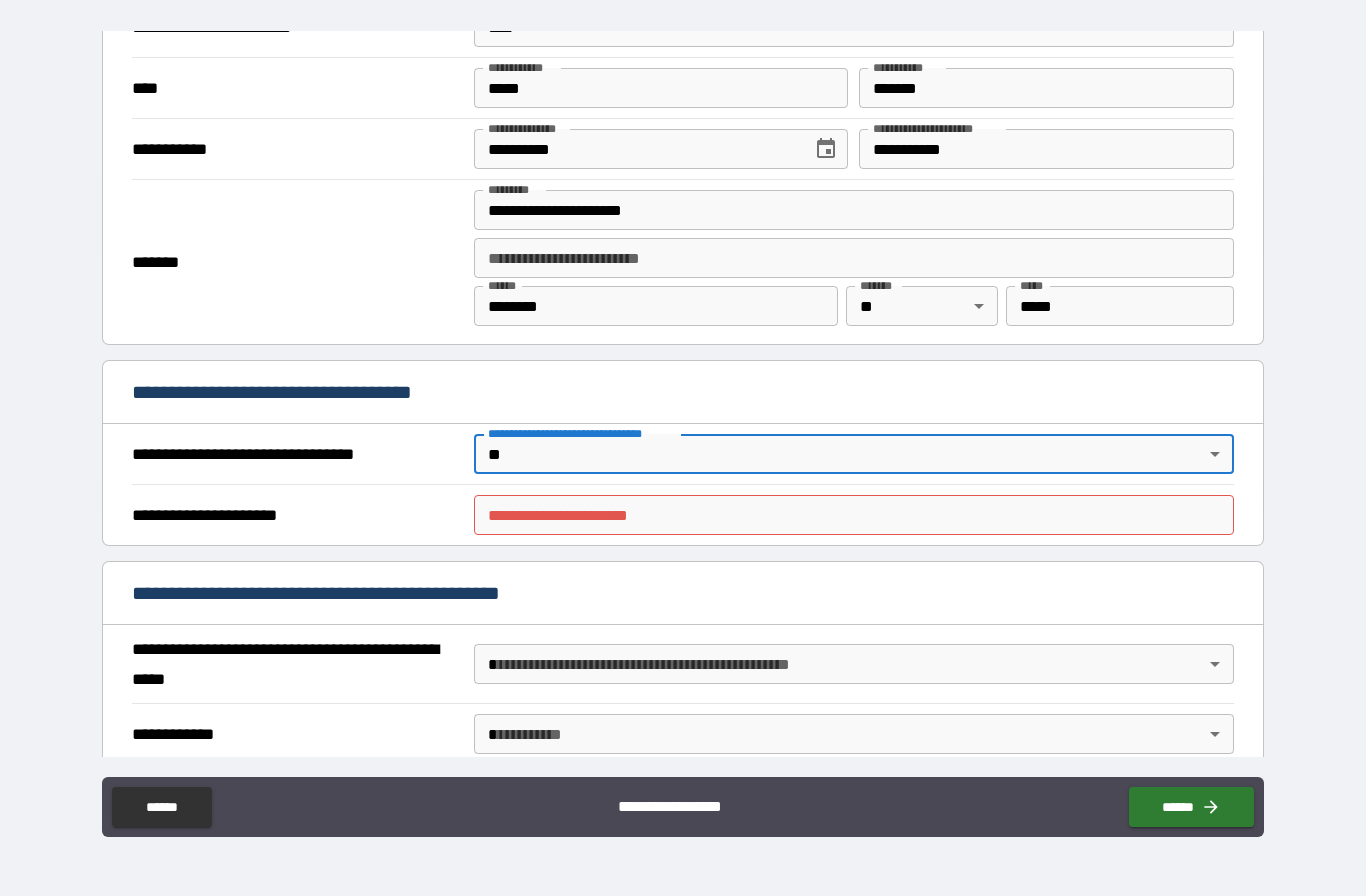 click on "**********" at bounding box center (854, 515) 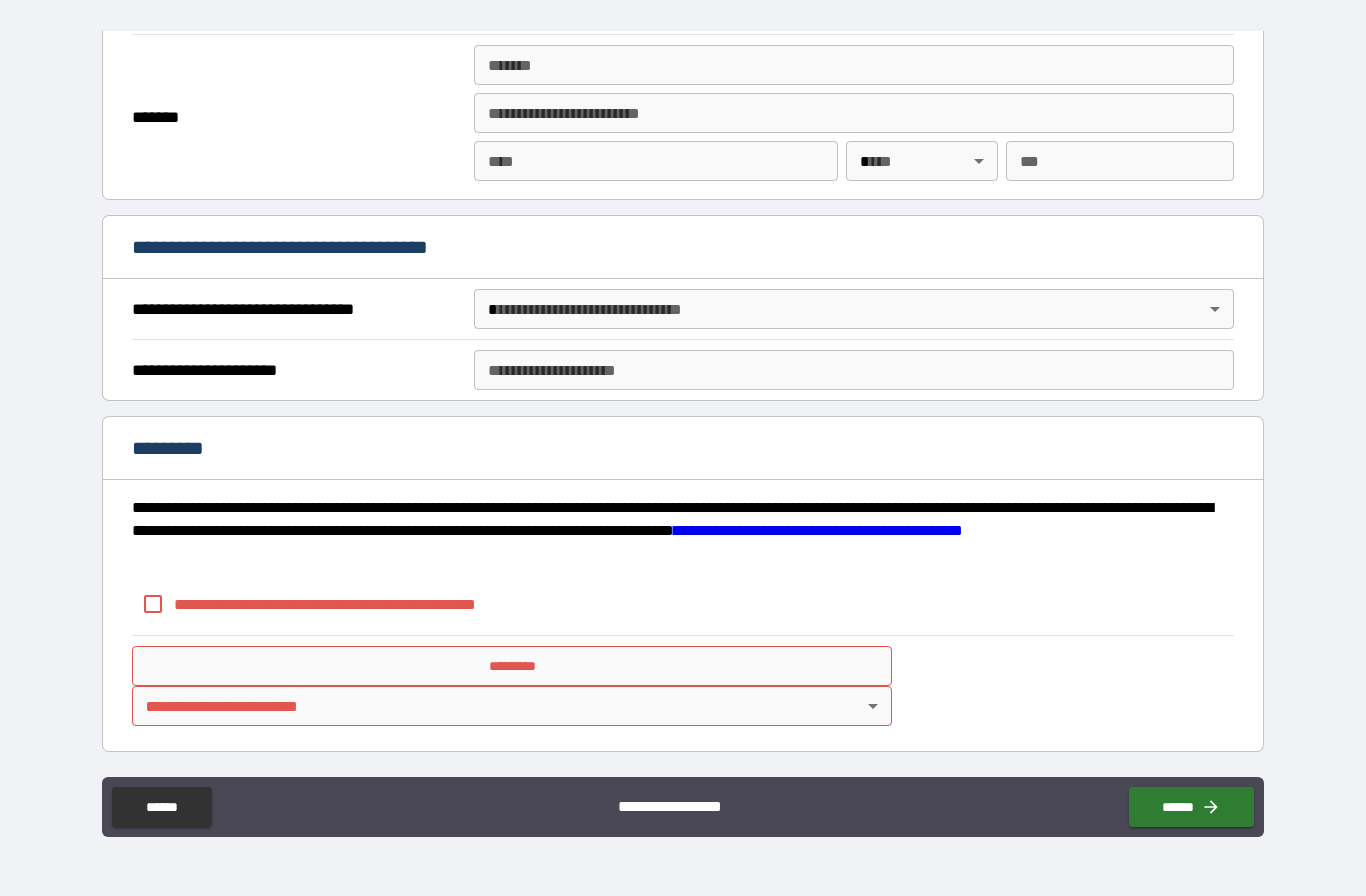 scroll, scrollTop: 2236, scrollLeft: 0, axis: vertical 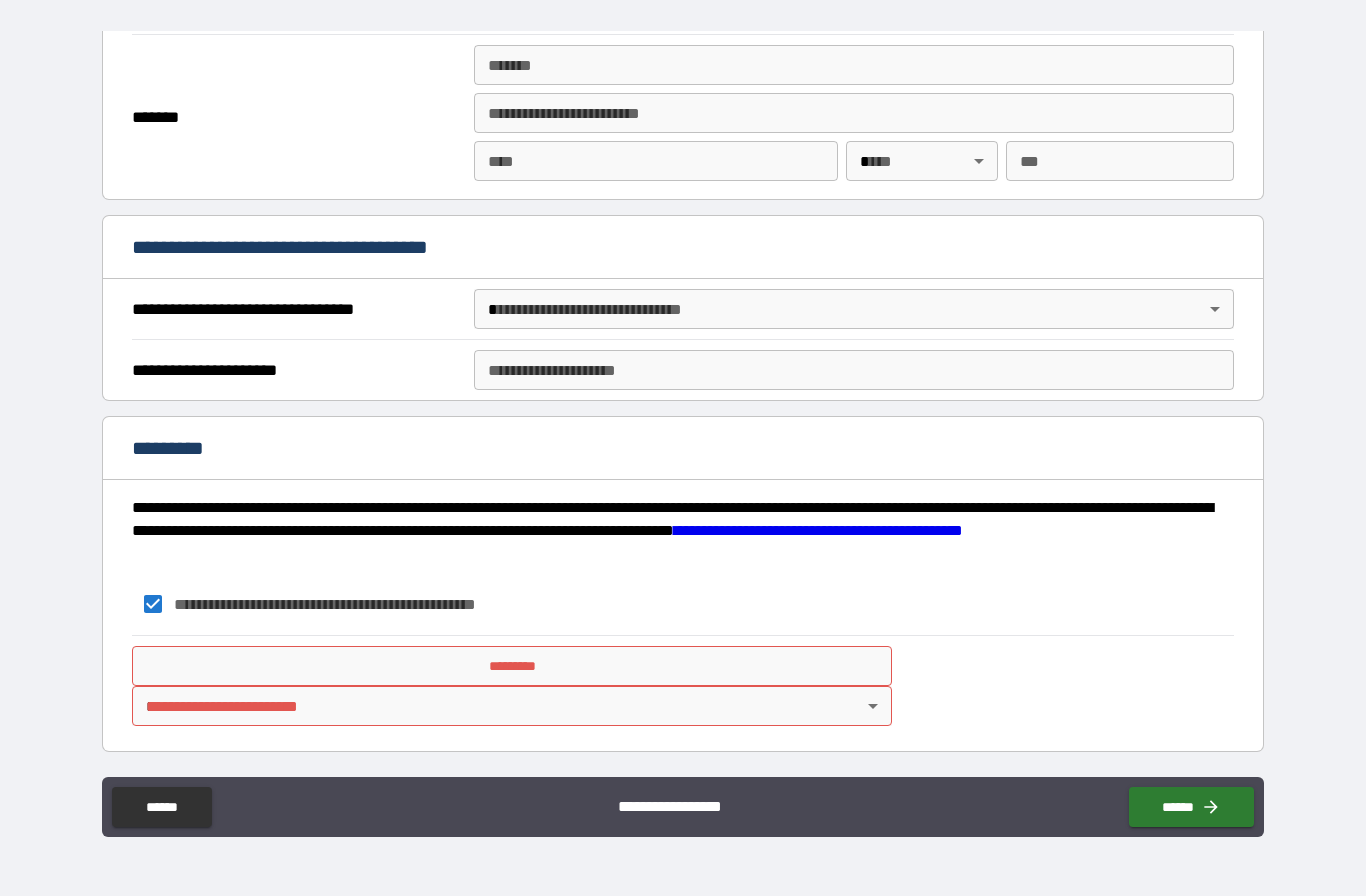 click on "*********" at bounding box center [512, 666] 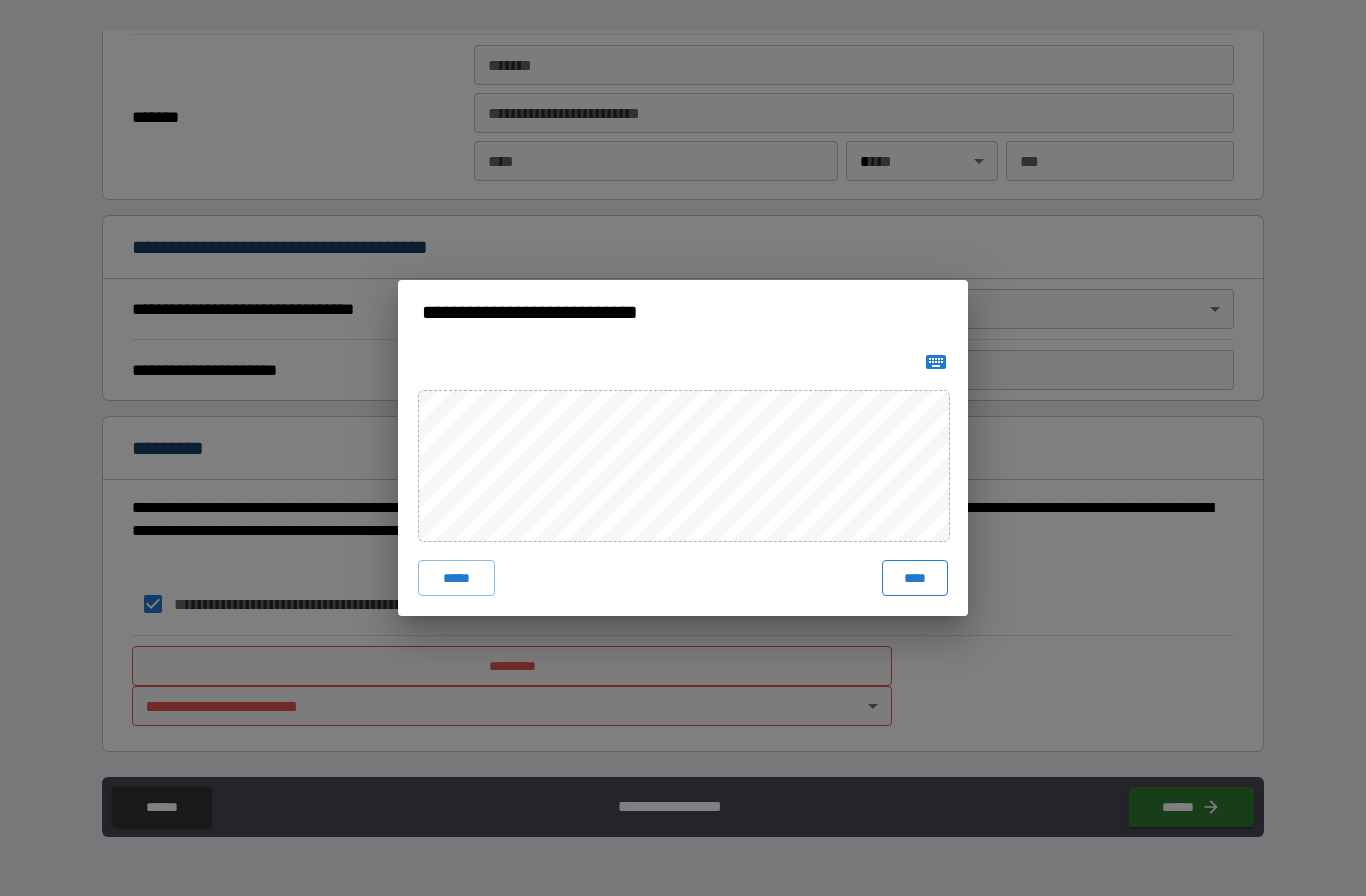 click on "****" at bounding box center (915, 578) 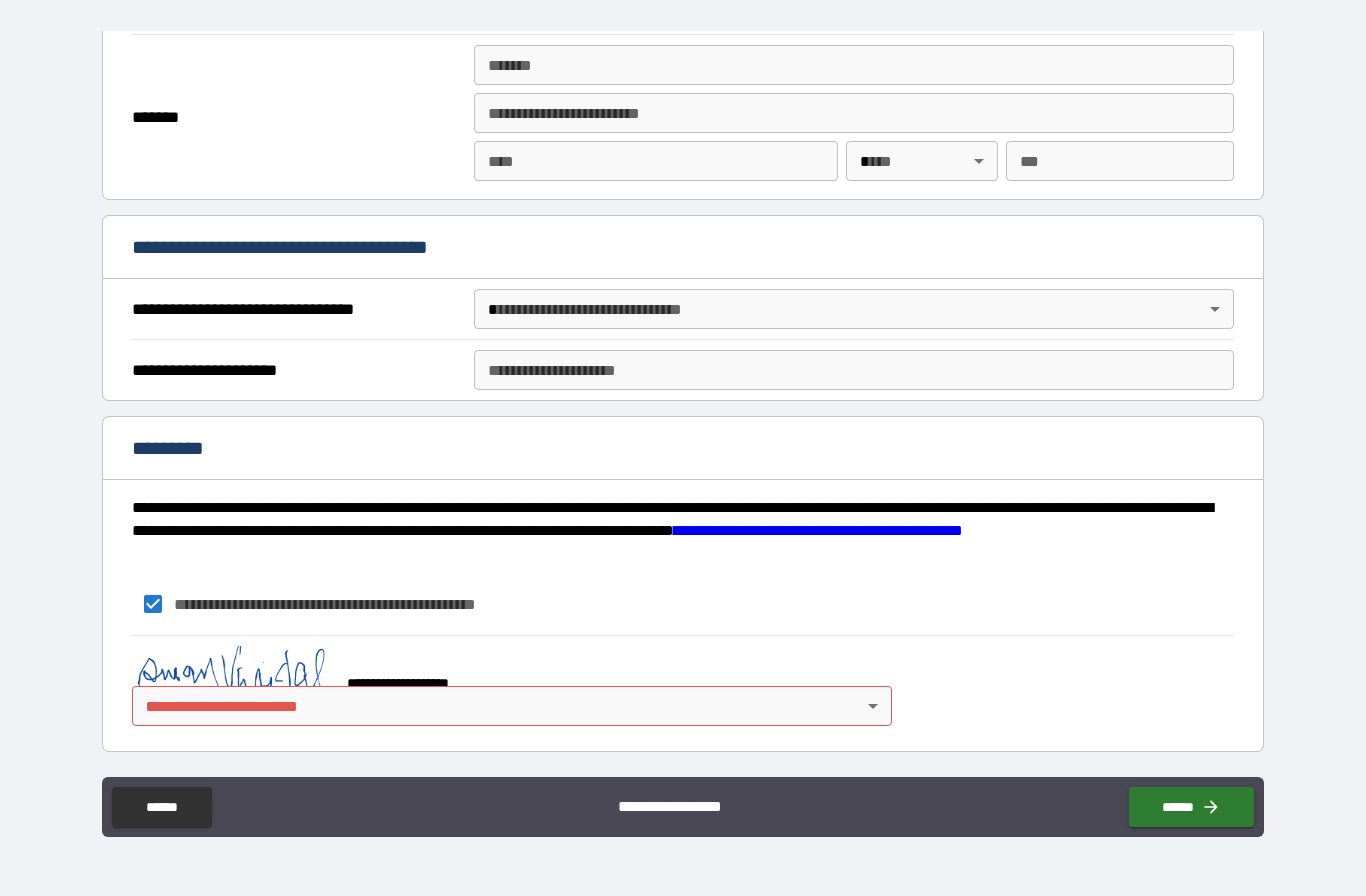 scroll, scrollTop: 2226, scrollLeft: 0, axis: vertical 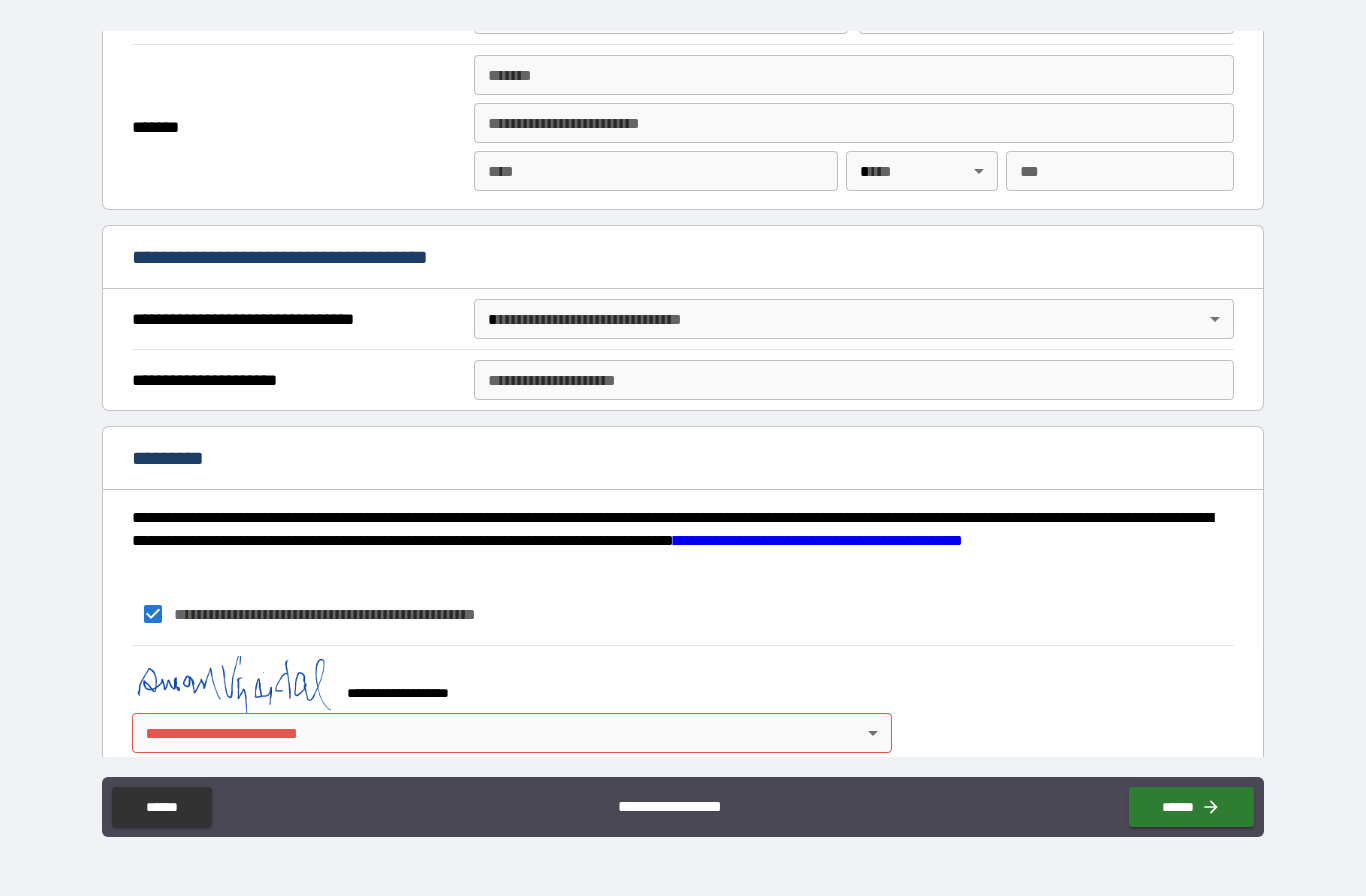 click on "**********" at bounding box center (683, 407) 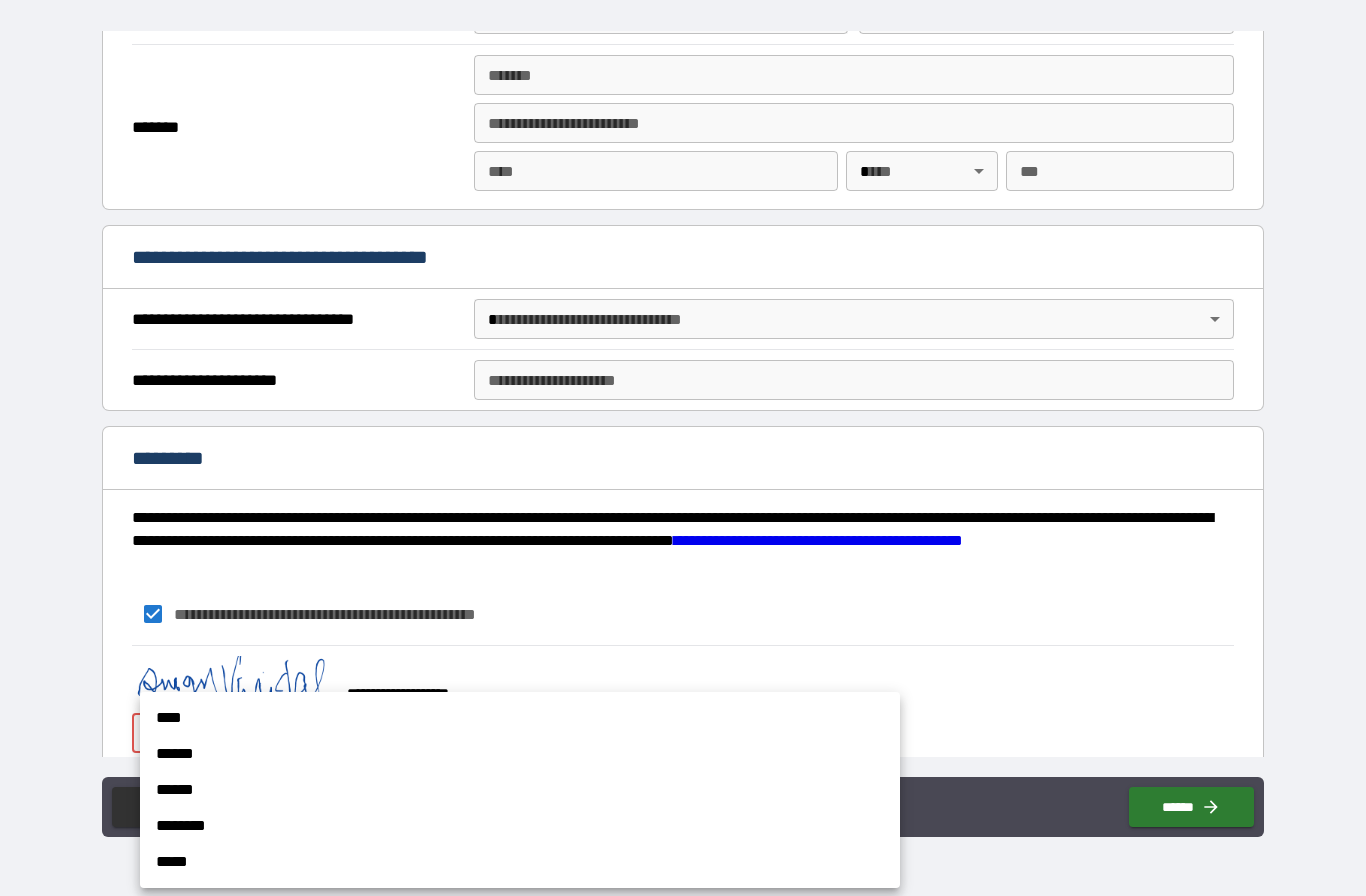 click on "****" at bounding box center (520, 718) 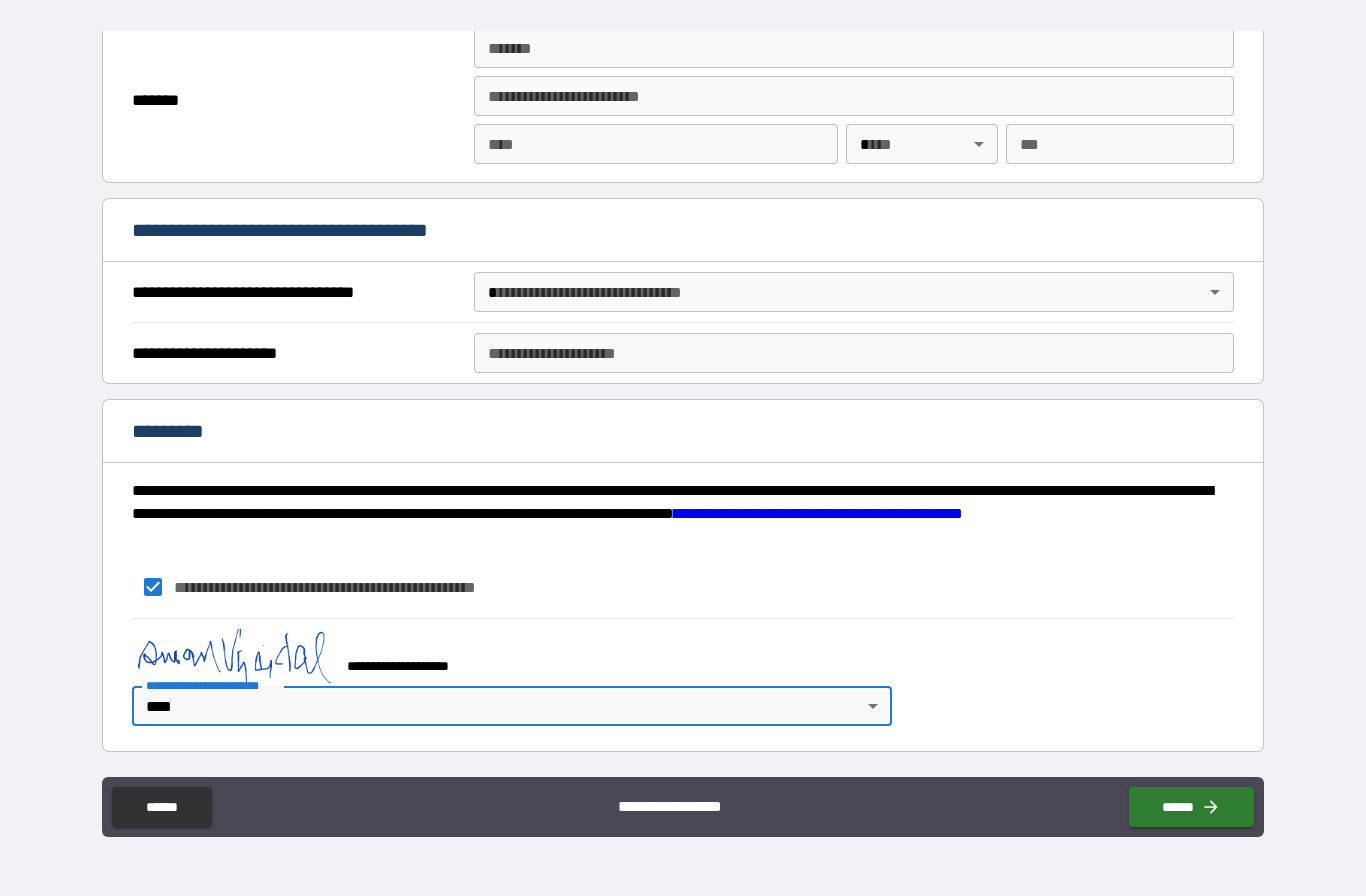 scroll, scrollTop: 2253, scrollLeft: 0, axis: vertical 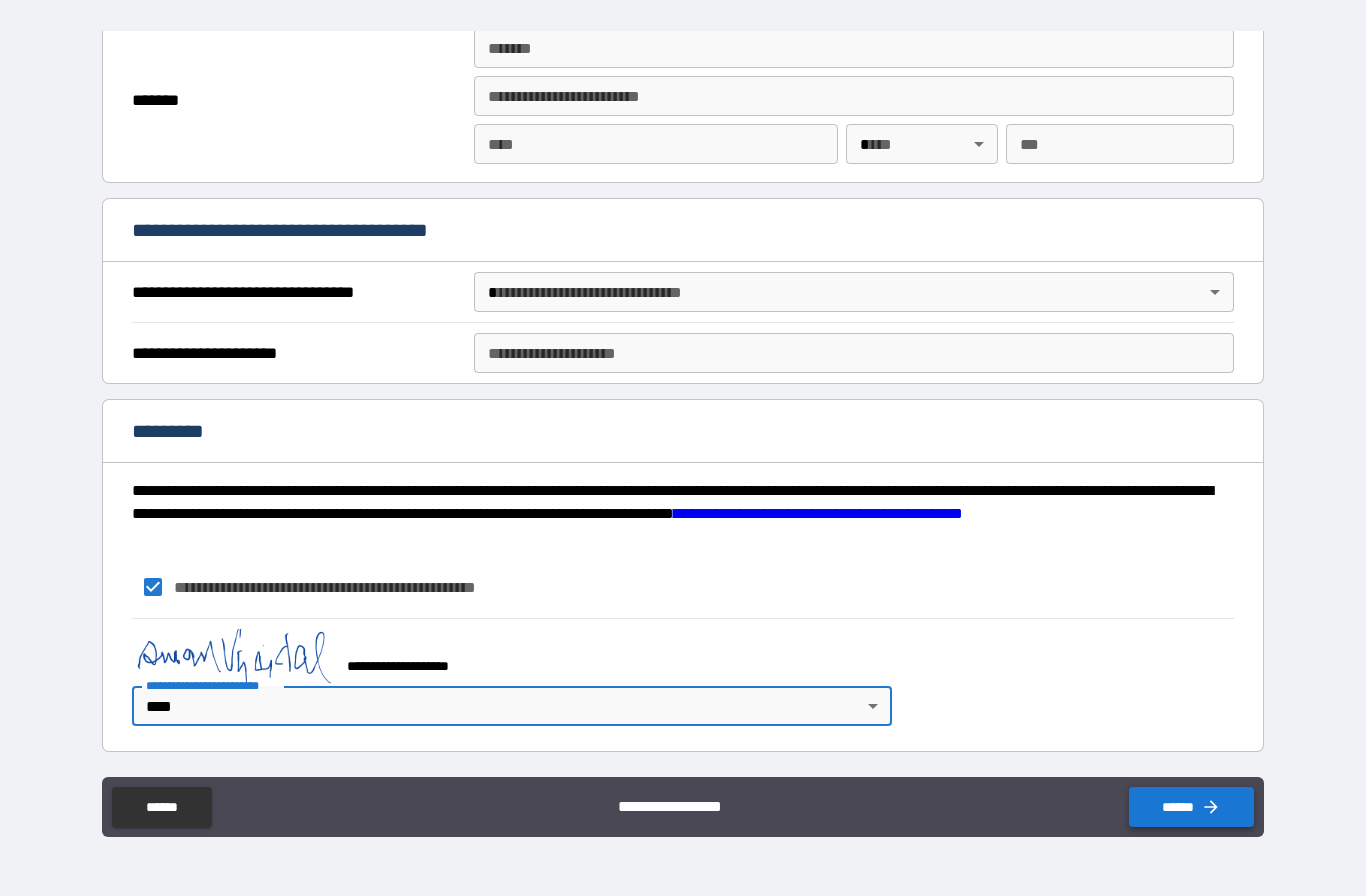 click 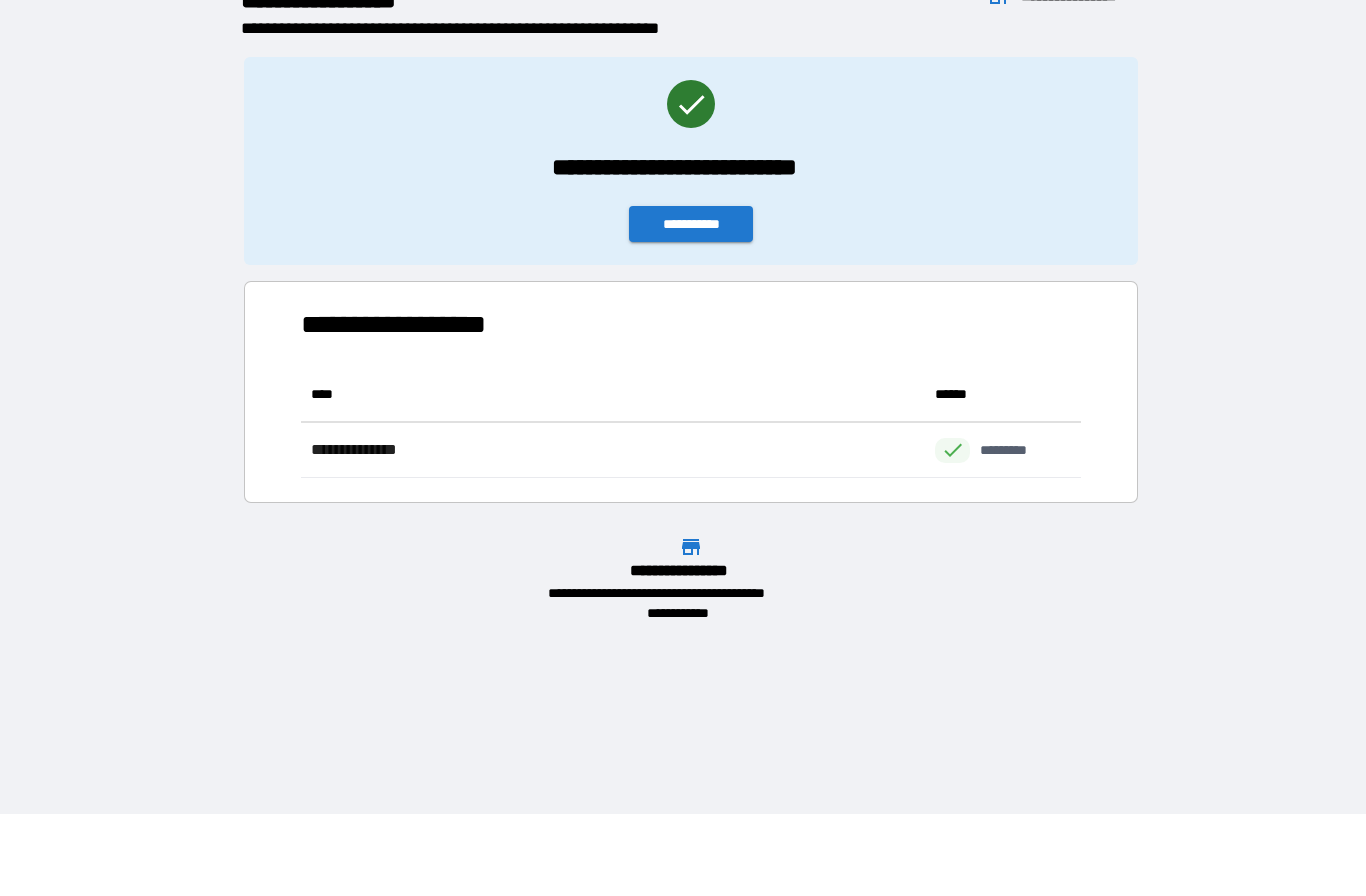 scroll, scrollTop: 111, scrollLeft: 780, axis: both 